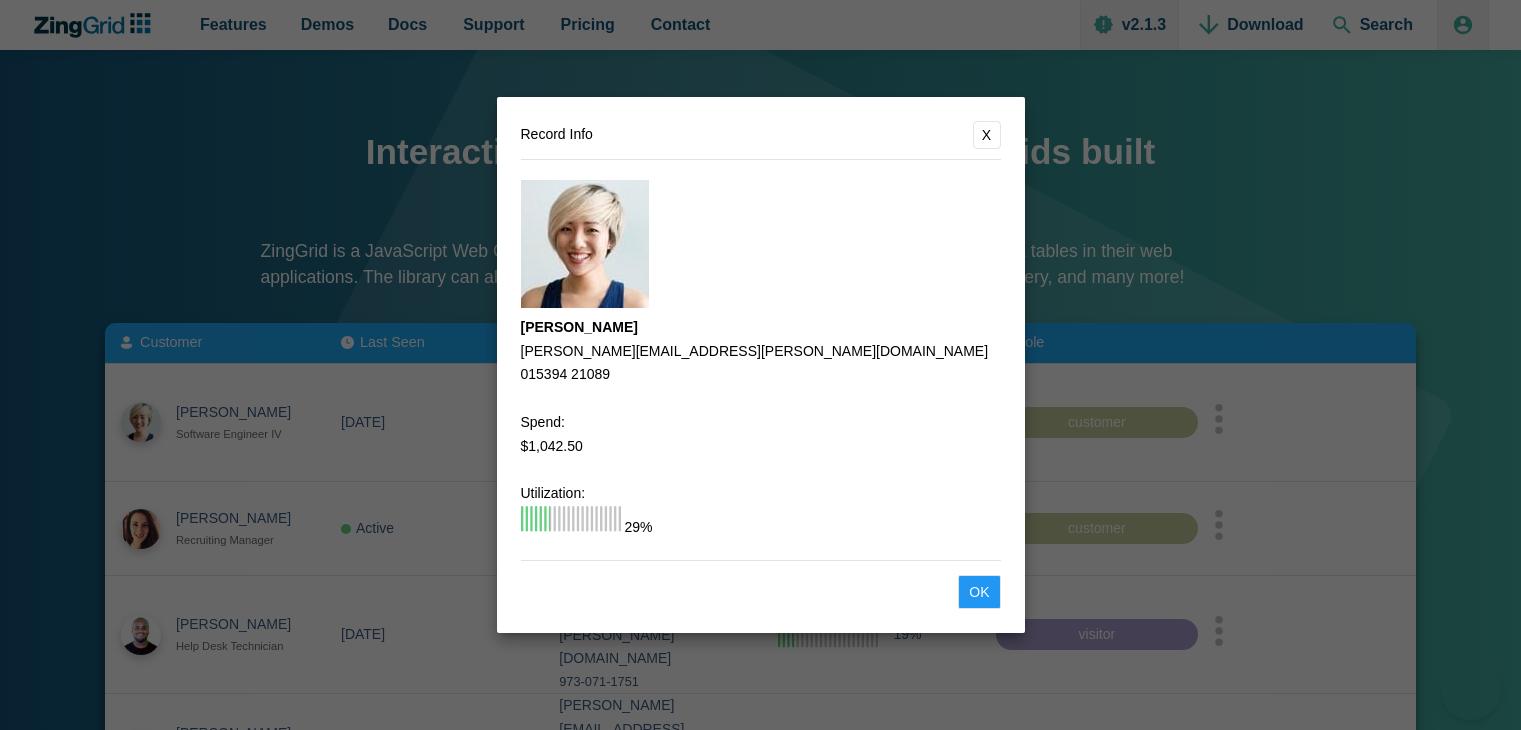 scroll, scrollTop: 0, scrollLeft: 0, axis: both 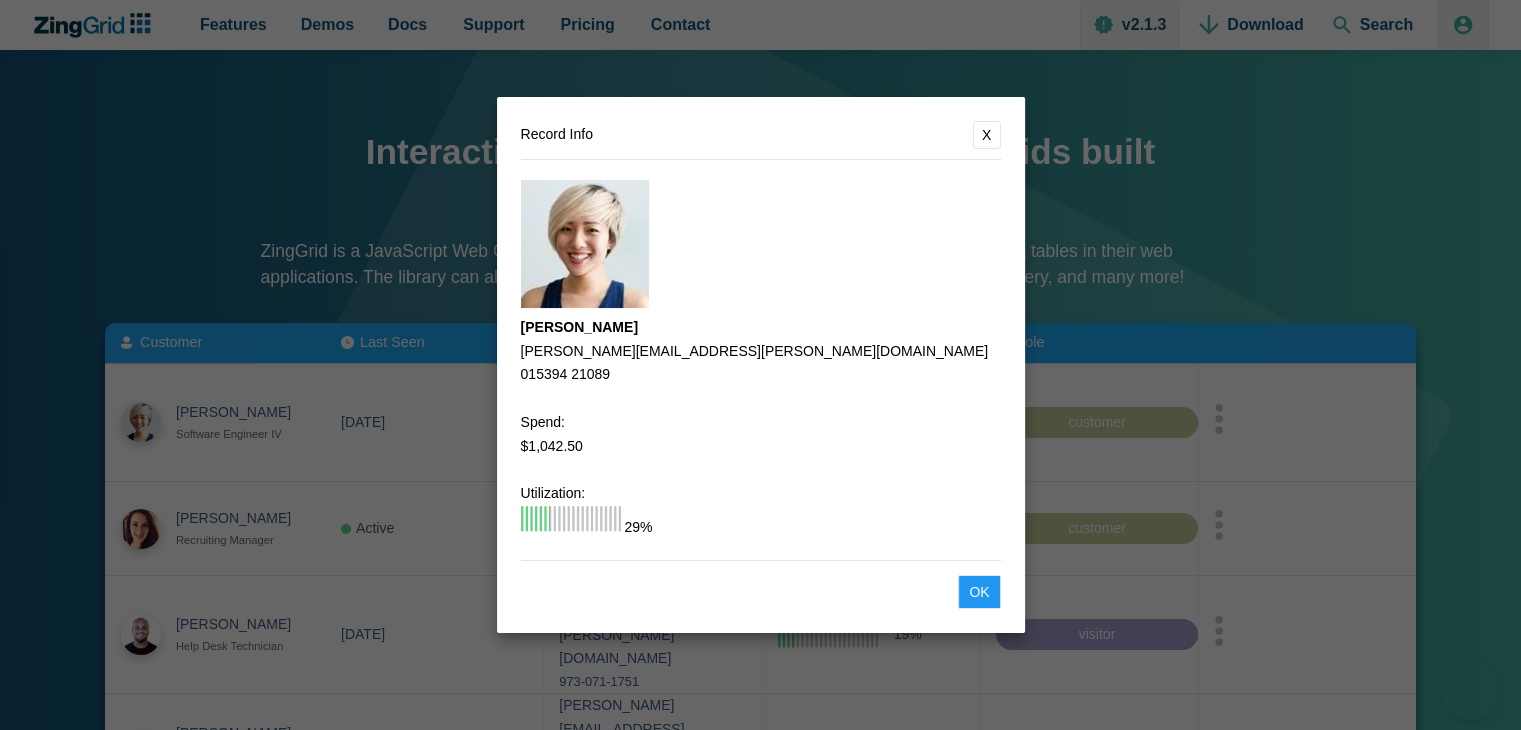 click on "Record Info
X
Melissa Johnston
melissa.johnston@angelfire.com
015394 21089
Spend:
$1,042.50
Utilization:
29%
Cancel
Ok" 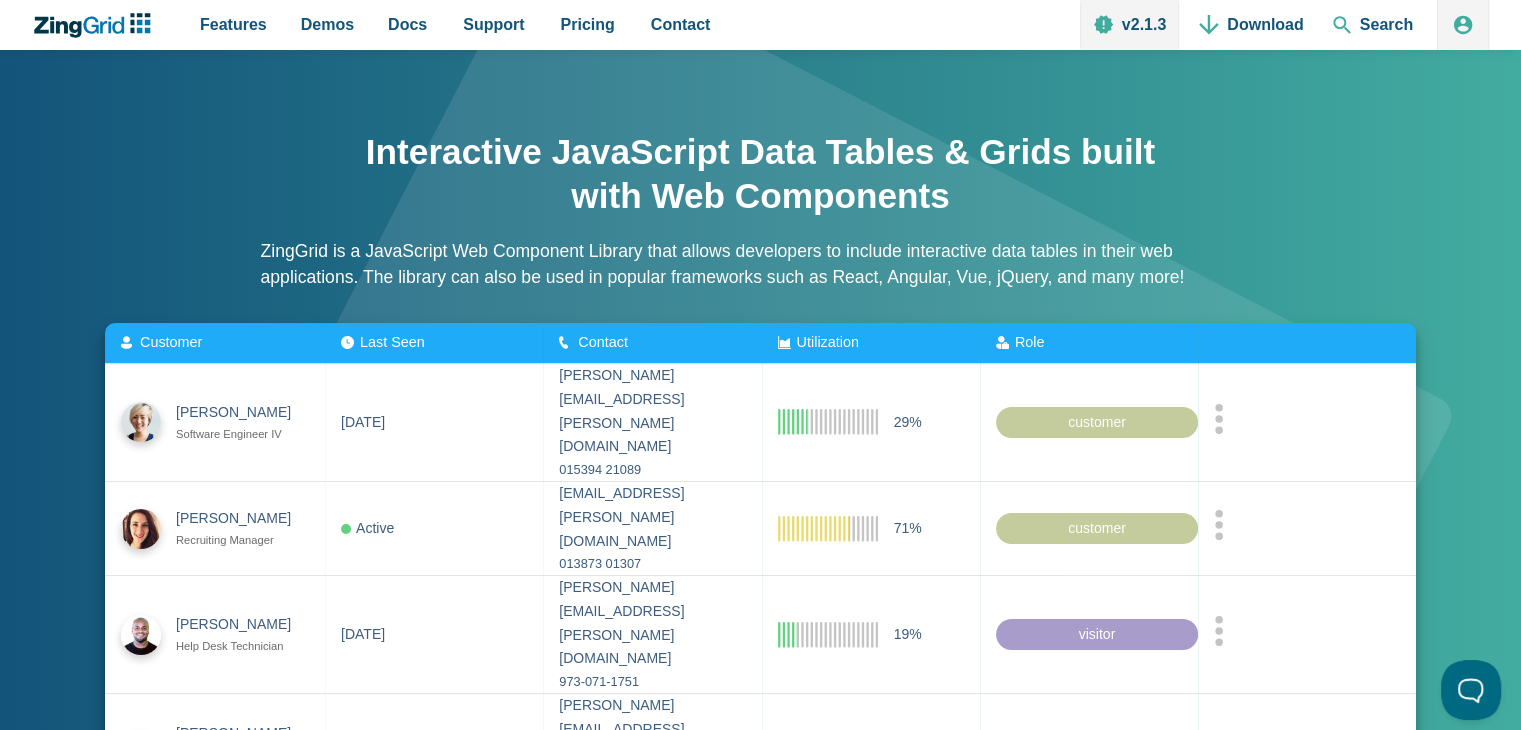 scroll, scrollTop: 0, scrollLeft: 0, axis: both 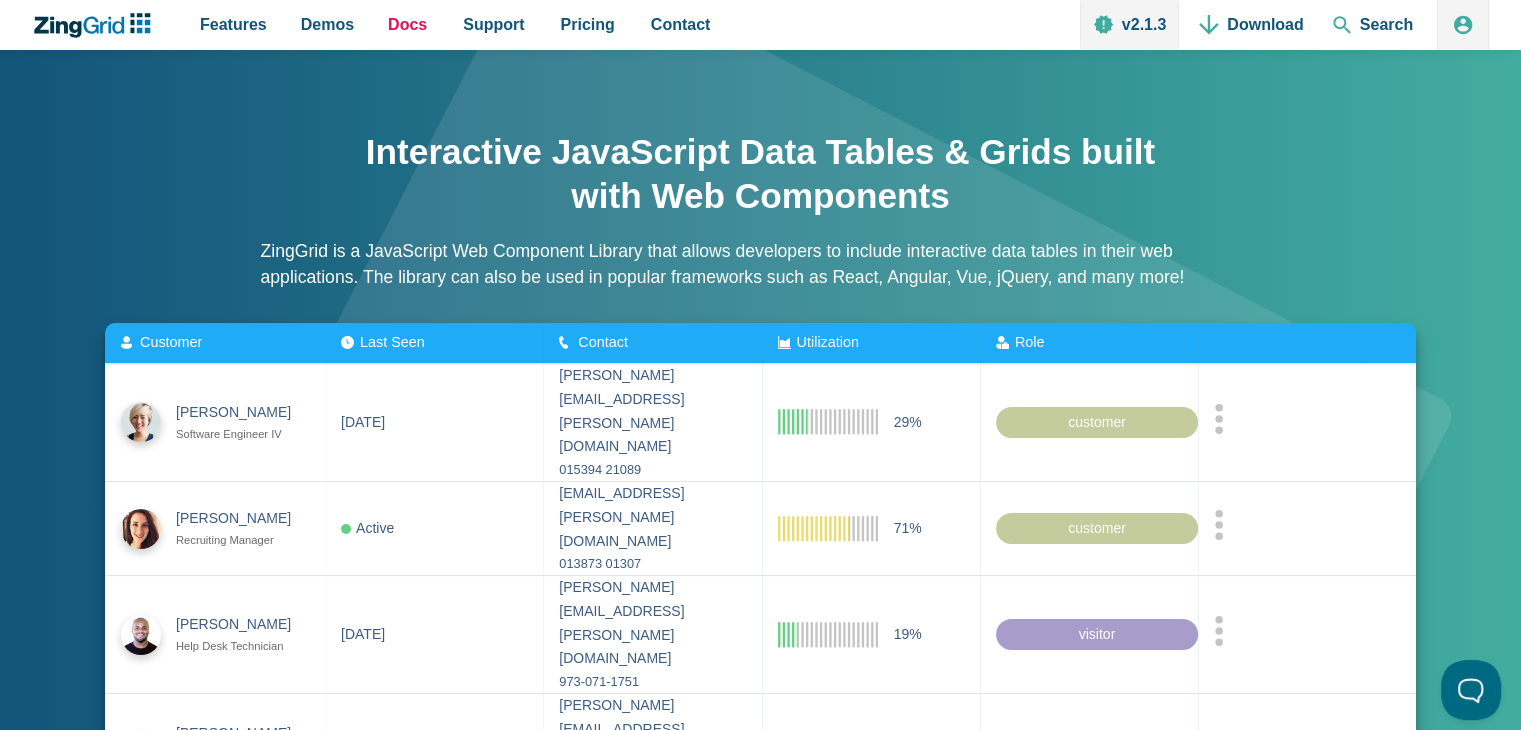click on "Docs" at bounding box center (407, 25) 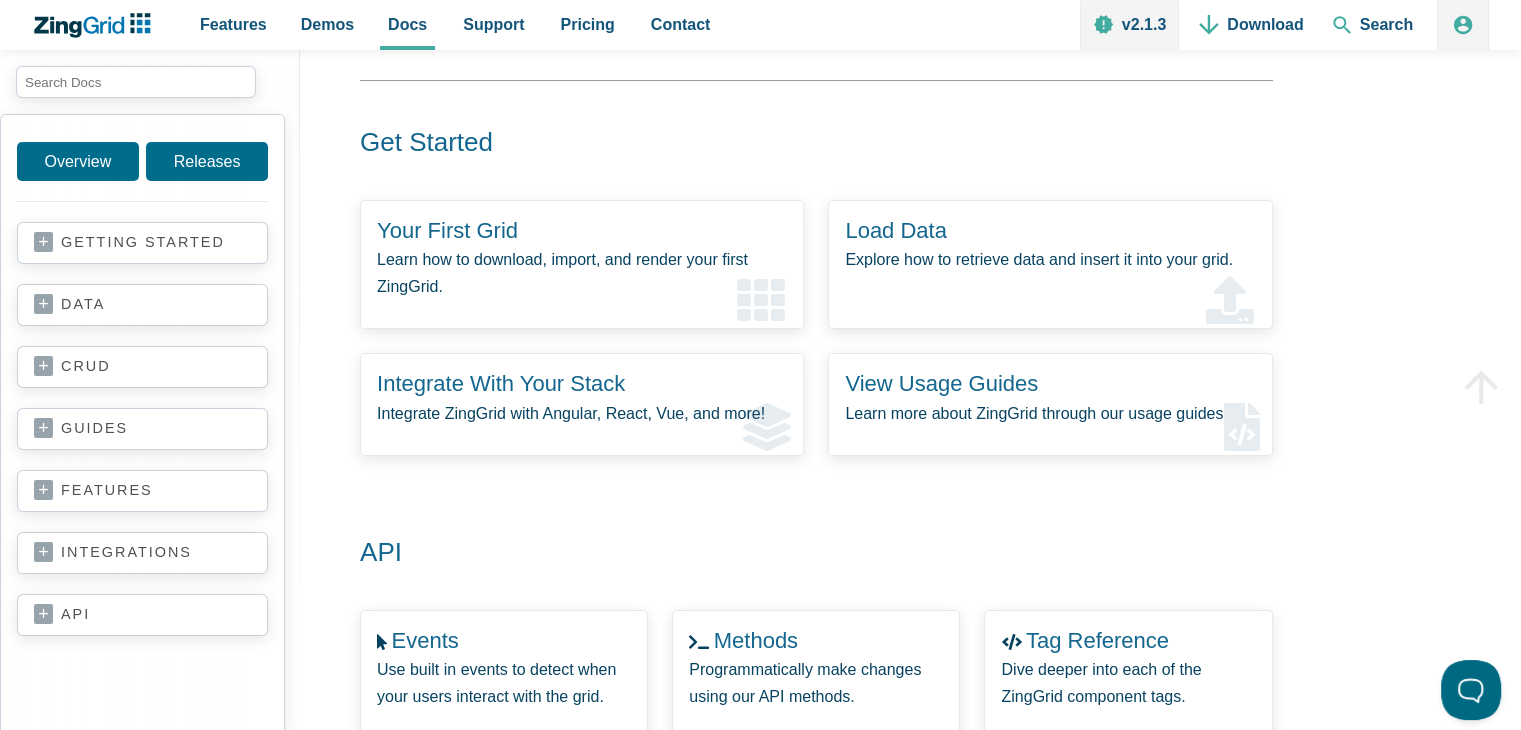 scroll, scrollTop: 0, scrollLeft: 0, axis: both 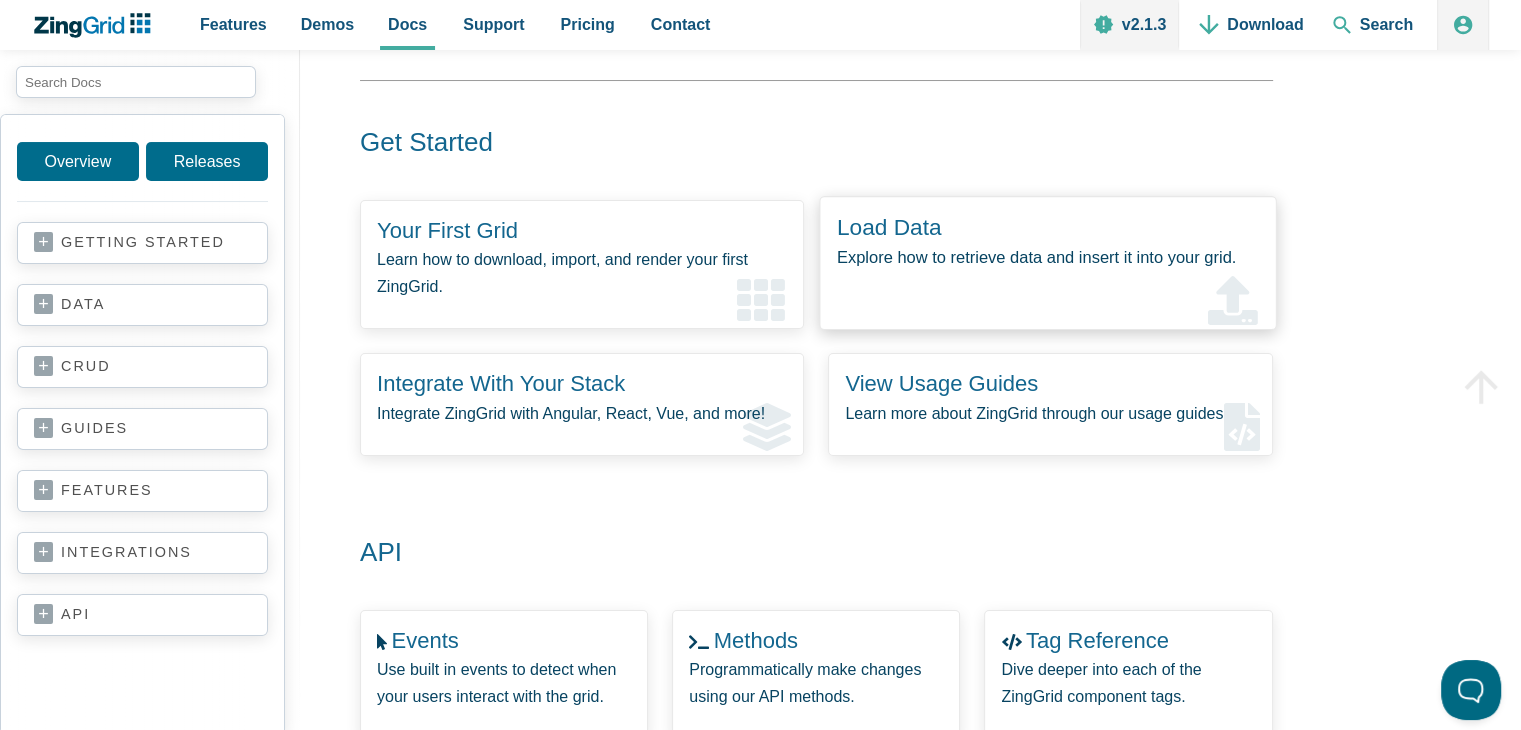 click on "Explore how to retrieve data and insert it into your grid." at bounding box center (1048, 257) 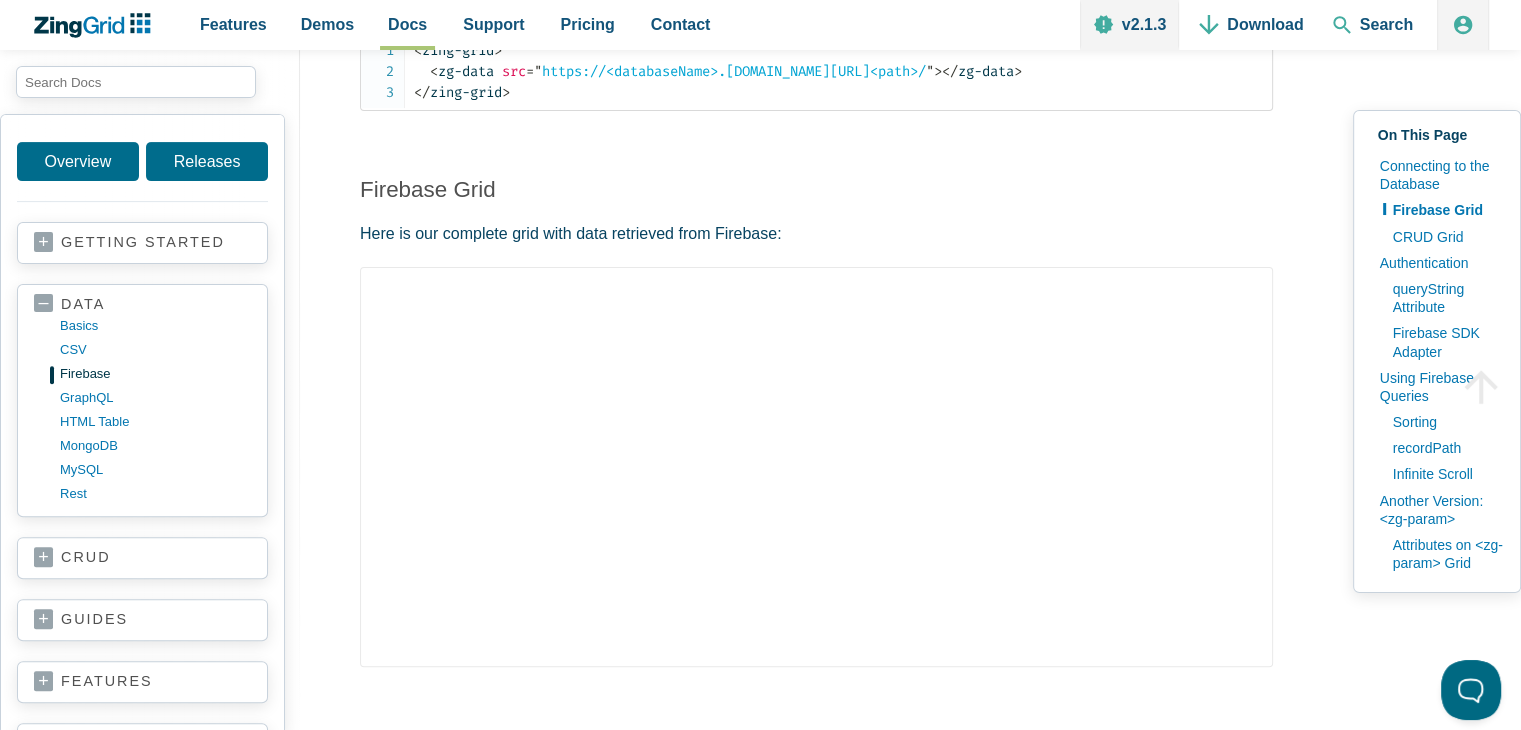 scroll, scrollTop: 300, scrollLeft: 0, axis: vertical 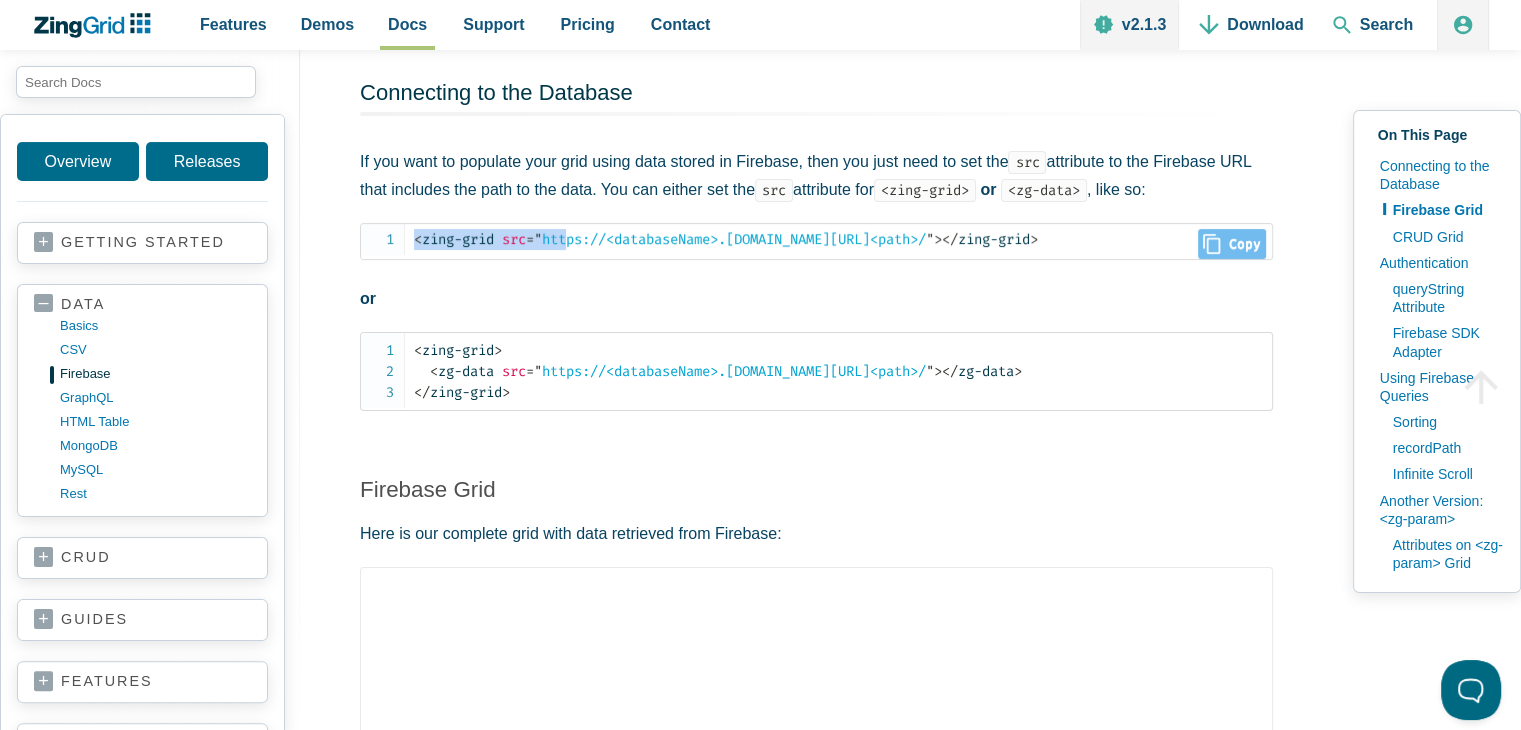 drag, startPoint x: 412, startPoint y: 261, endPoint x: 576, endPoint y: 273, distance: 164.43843 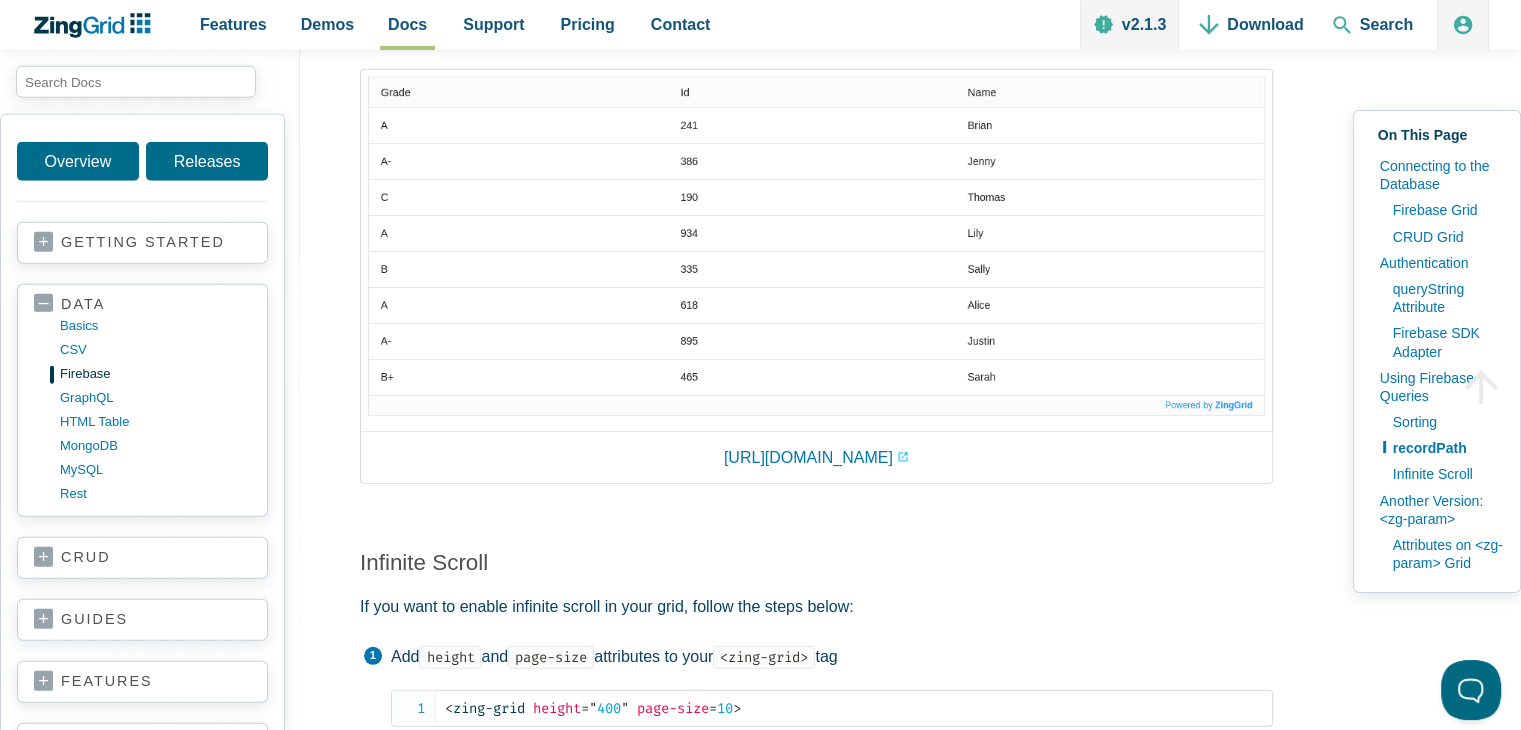 scroll, scrollTop: 5300, scrollLeft: 0, axis: vertical 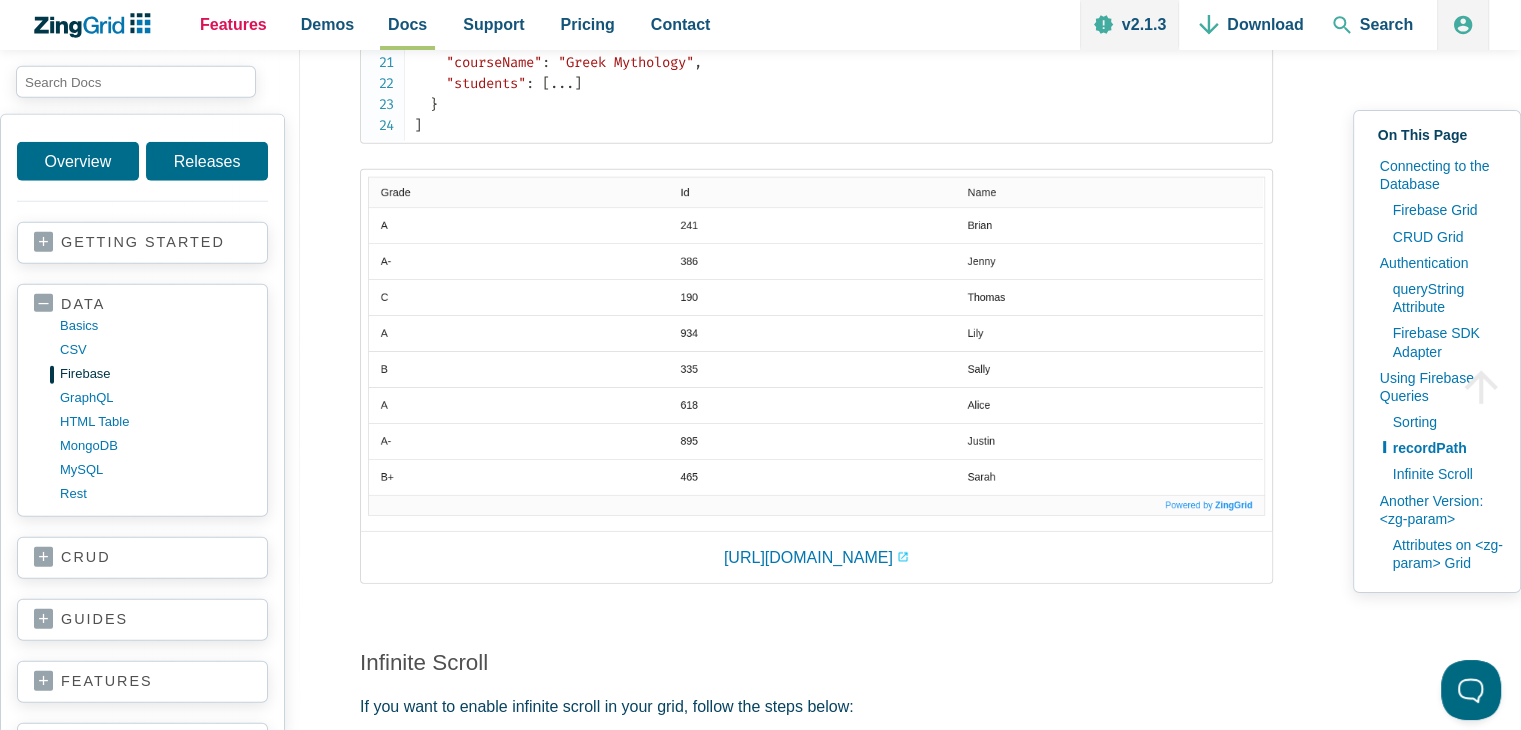 click on "Features" at bounding box center [233, 24] 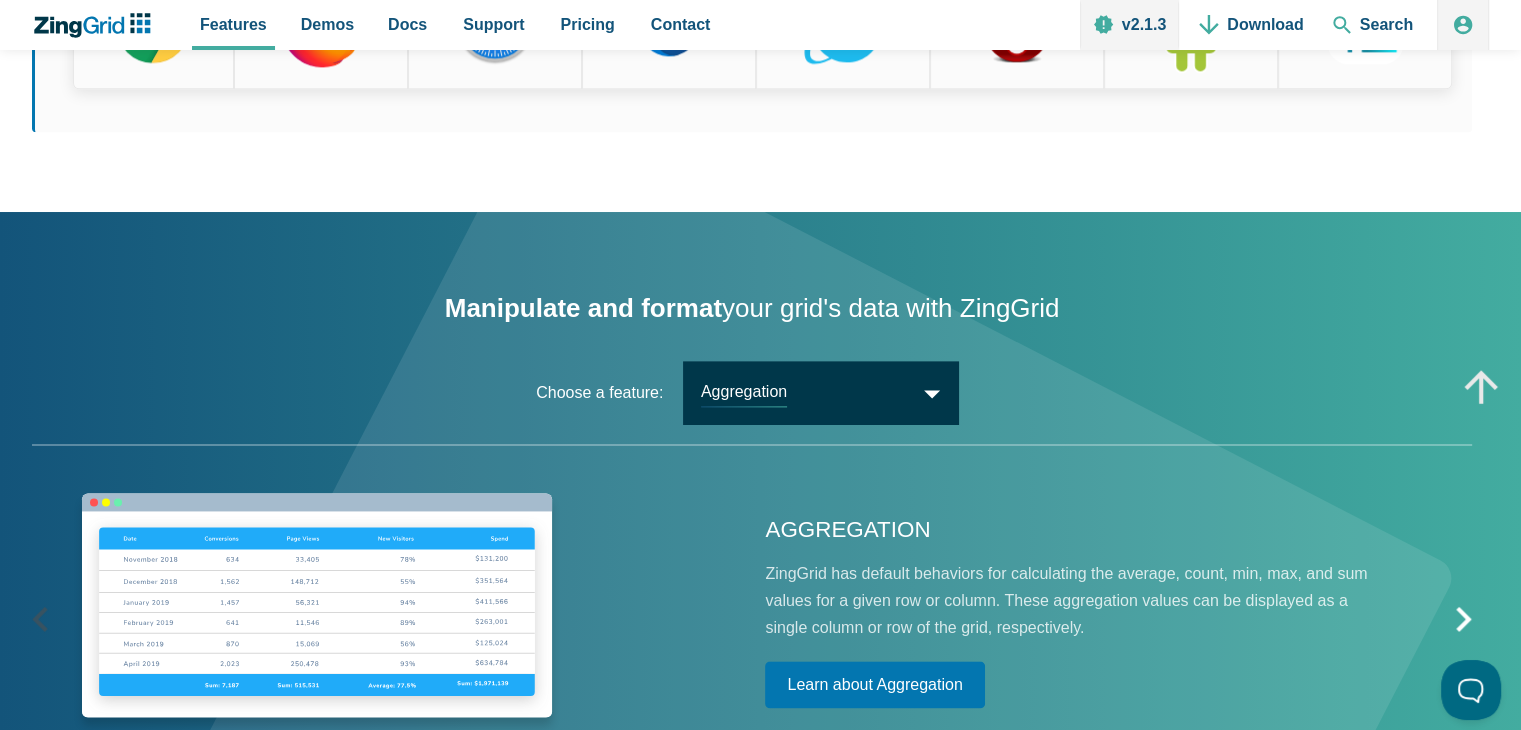 scroll, scrollTop: 2600, scrollLeft: 0, axis: vertical 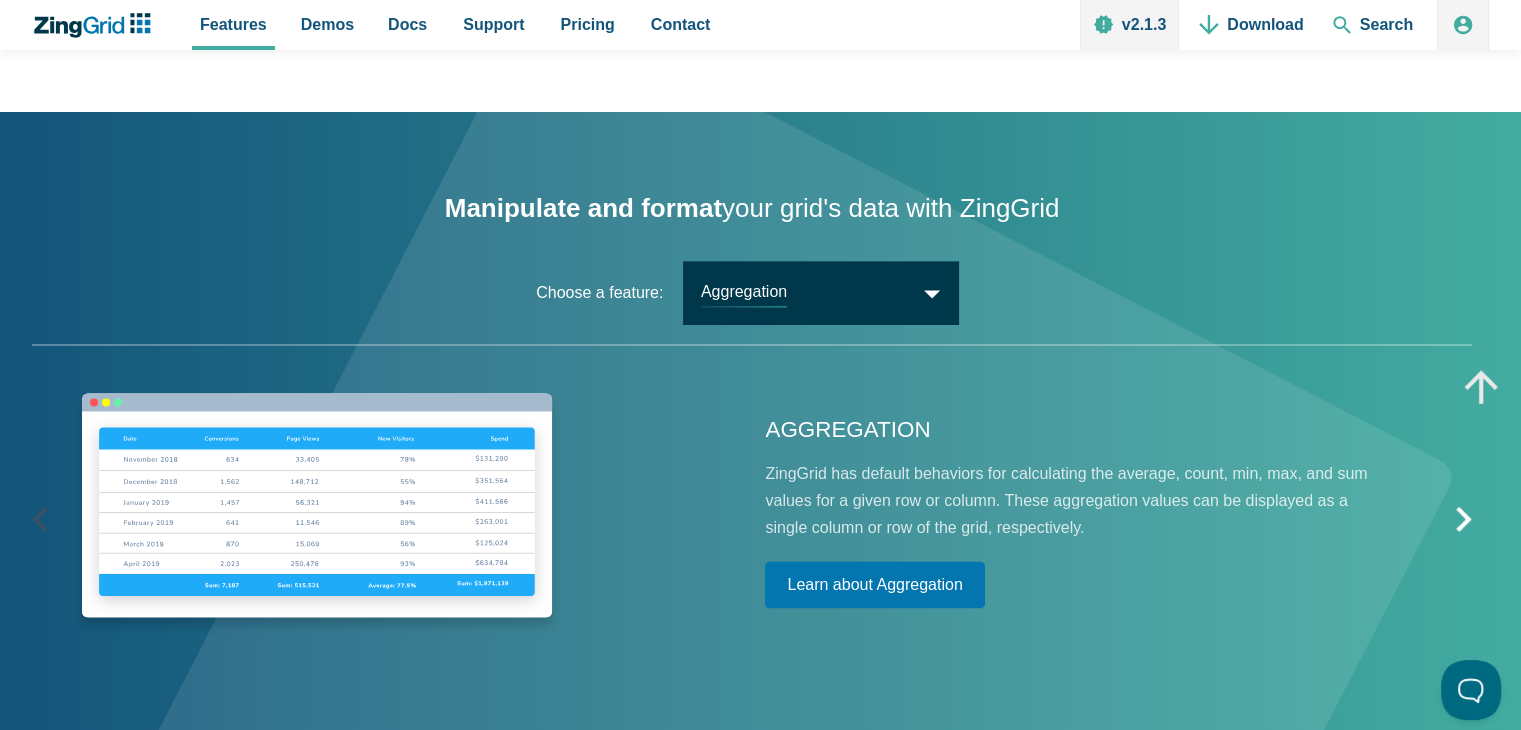 click on "Aggregation" at bounding box center [820, 292] 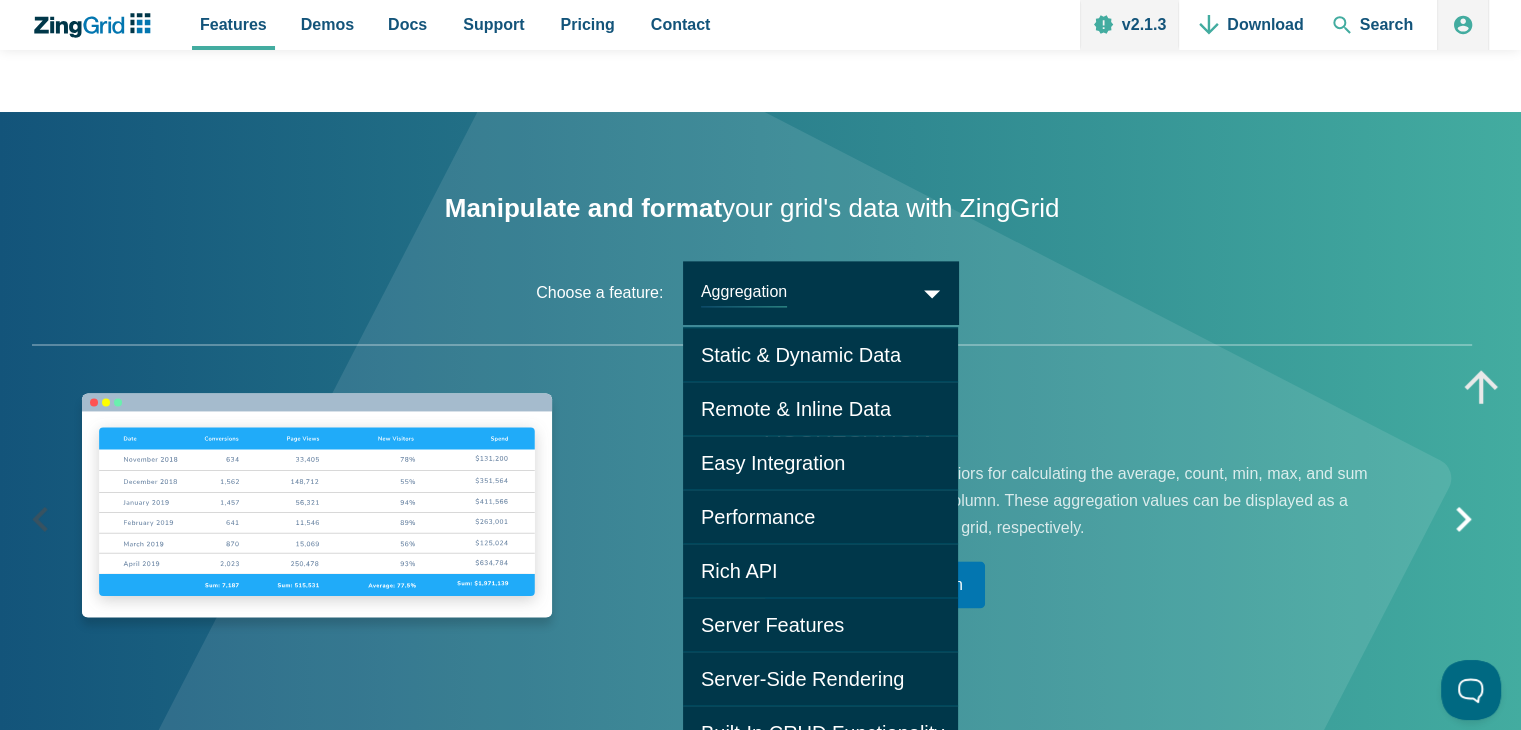 click on "Aggregation" at bounding box center [820, 292] 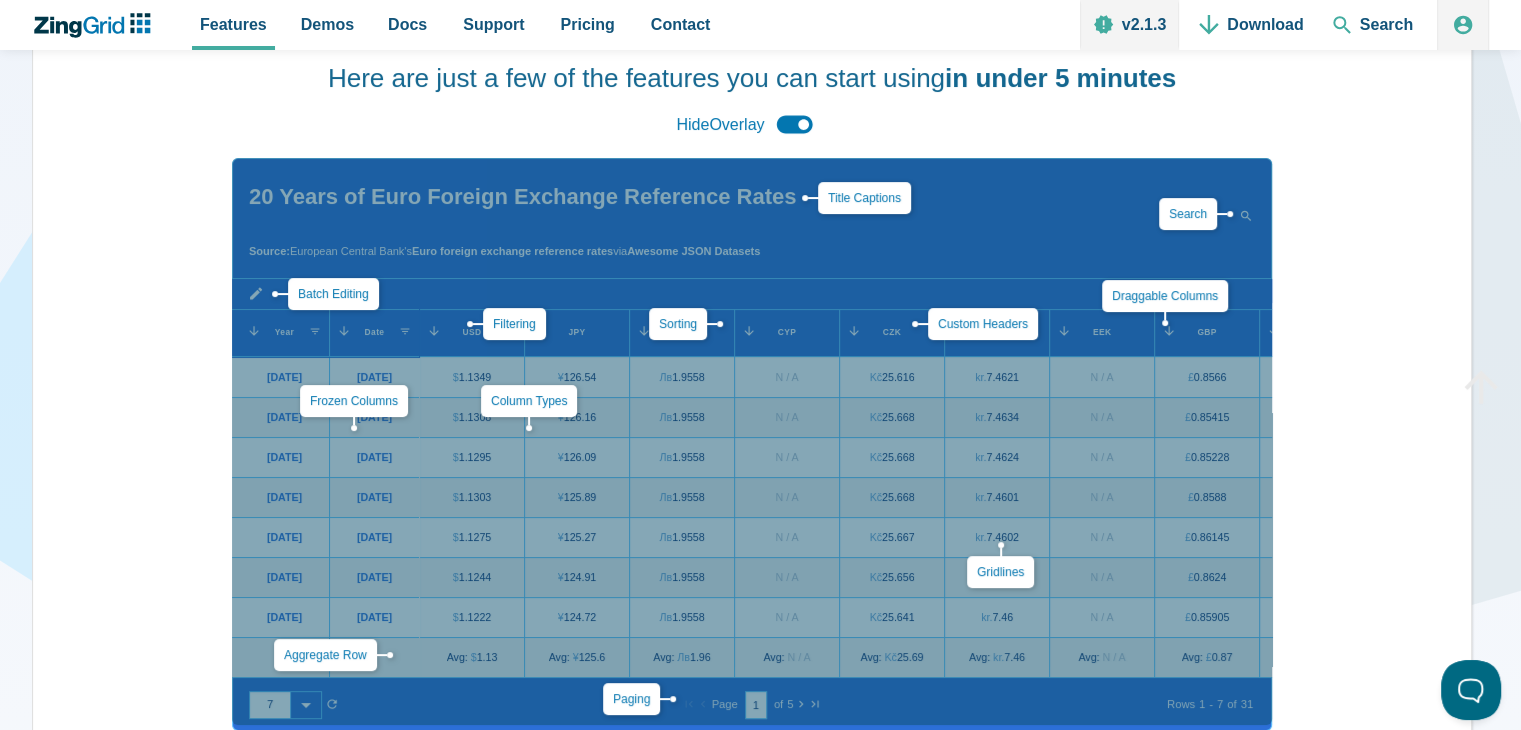 scroll, scrollTop: 0, scrollLeft: 0, axis: both 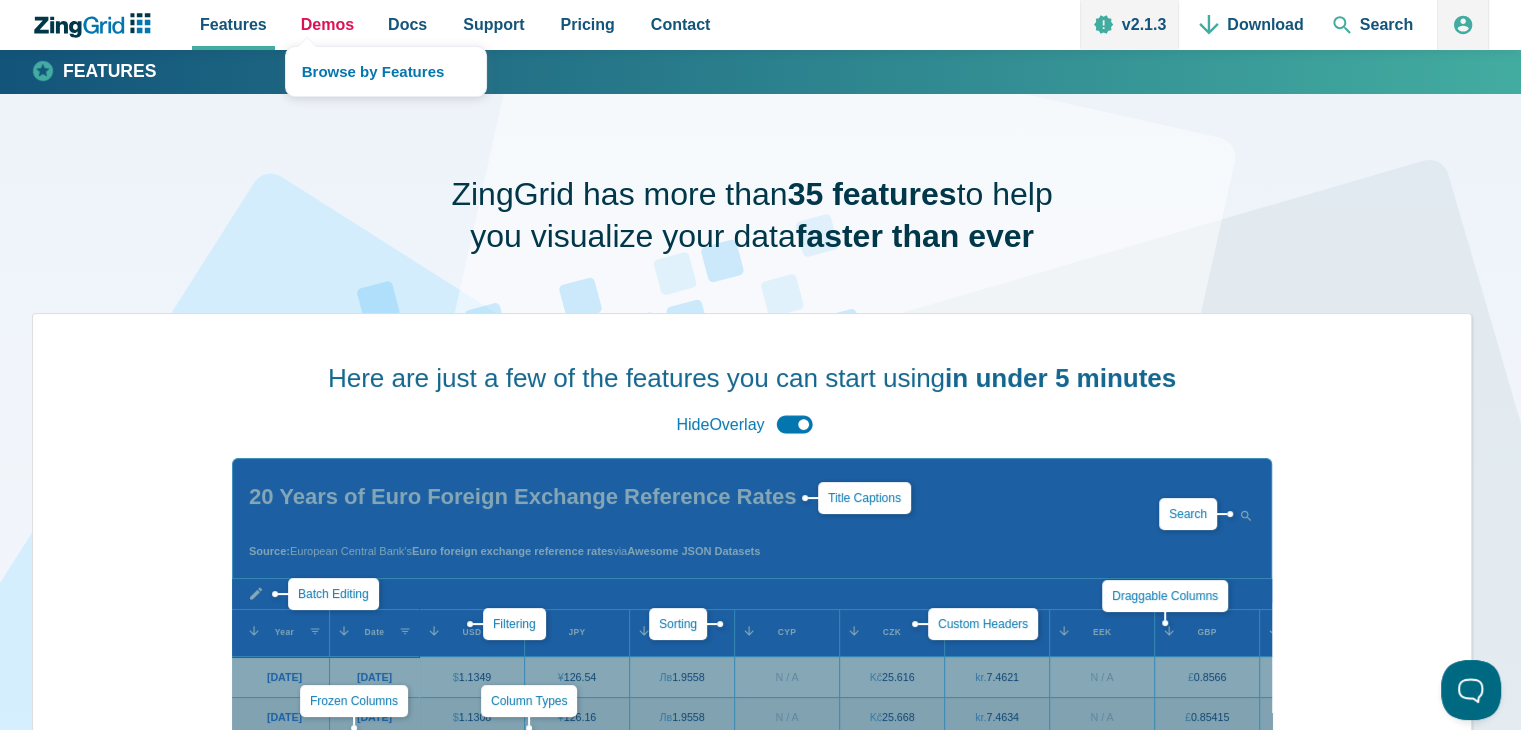 click on "Demos" at bounding box center (327, 24) 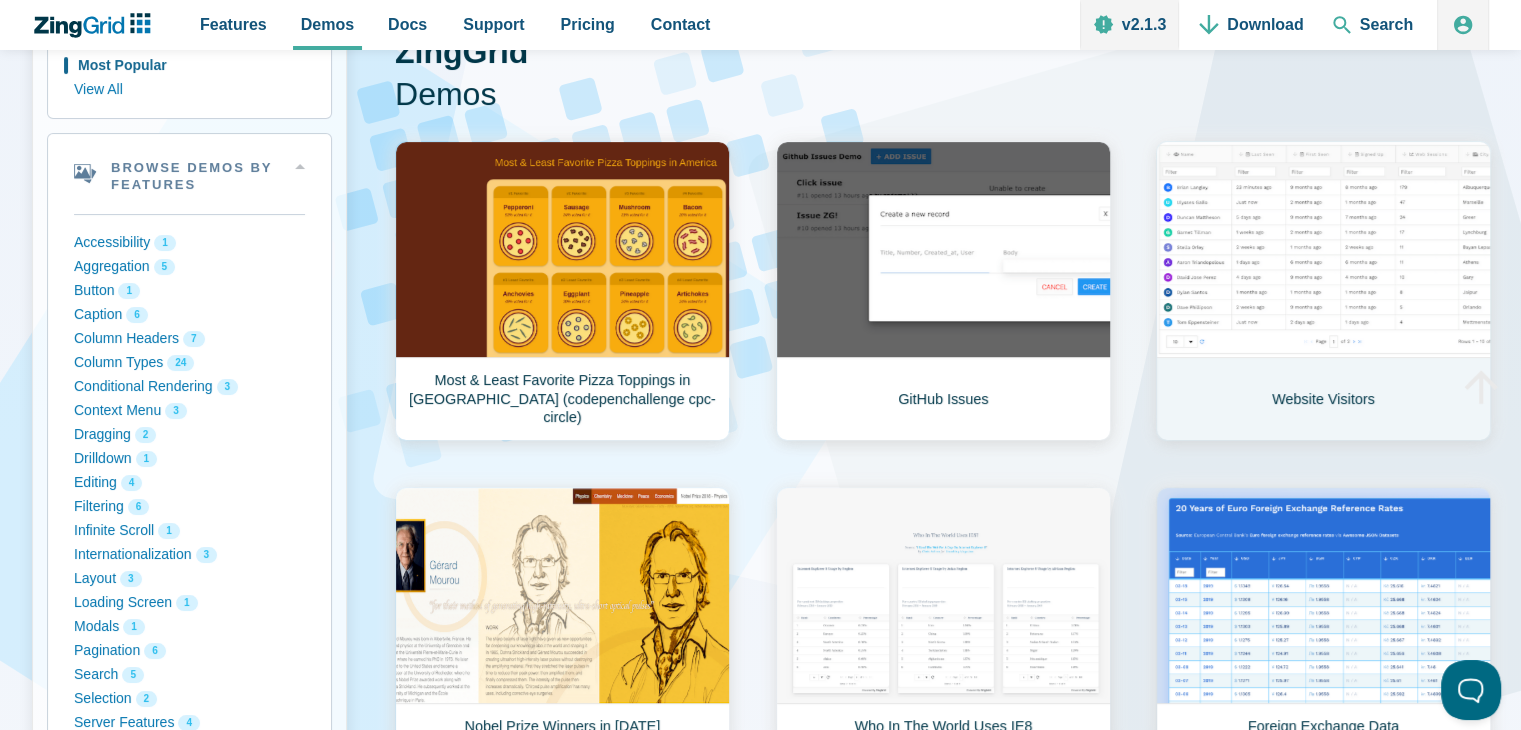 scroll, scrollTop: 0, scrollLeft: 0, axis: both 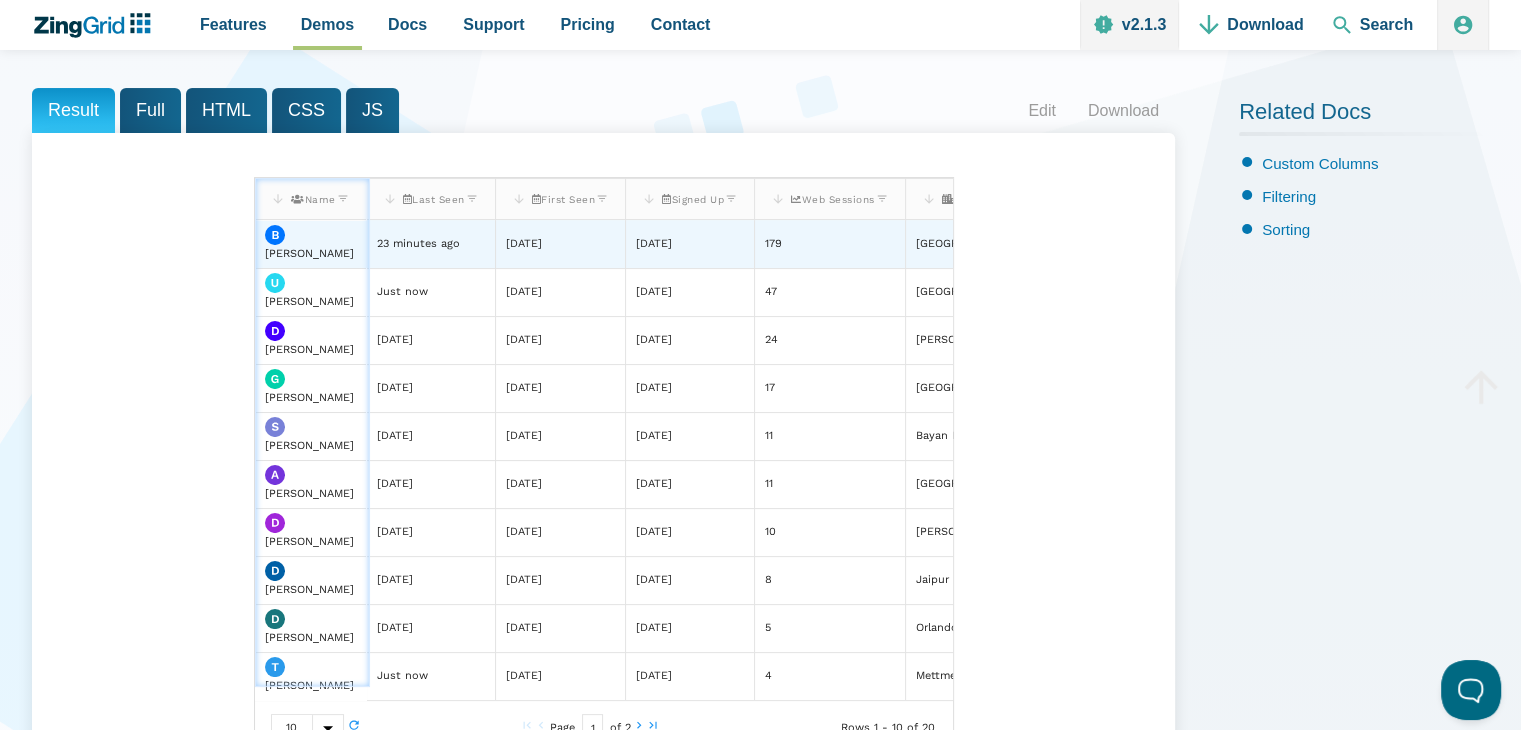 click at bounding box center (275, 235) 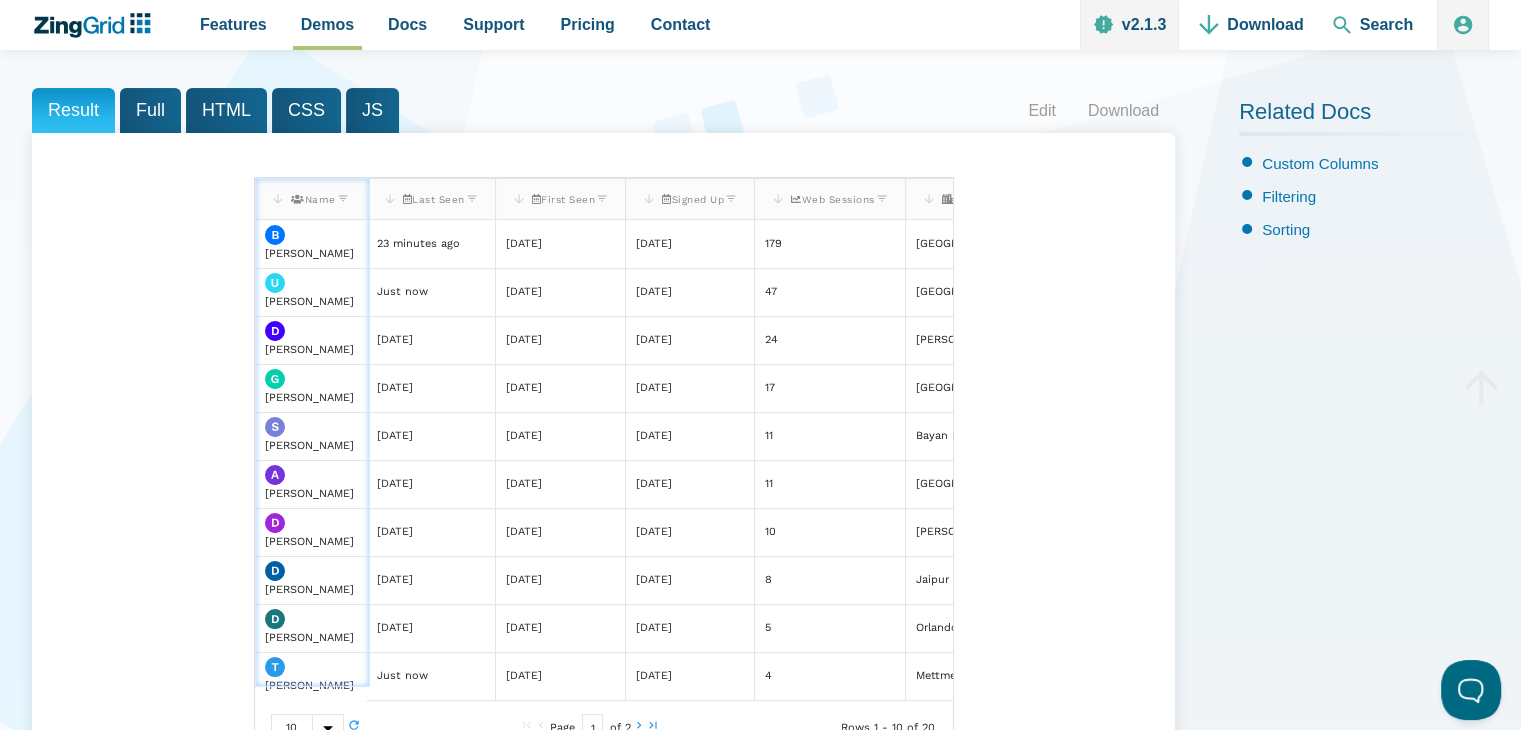 click at bounding box center (278, 199) 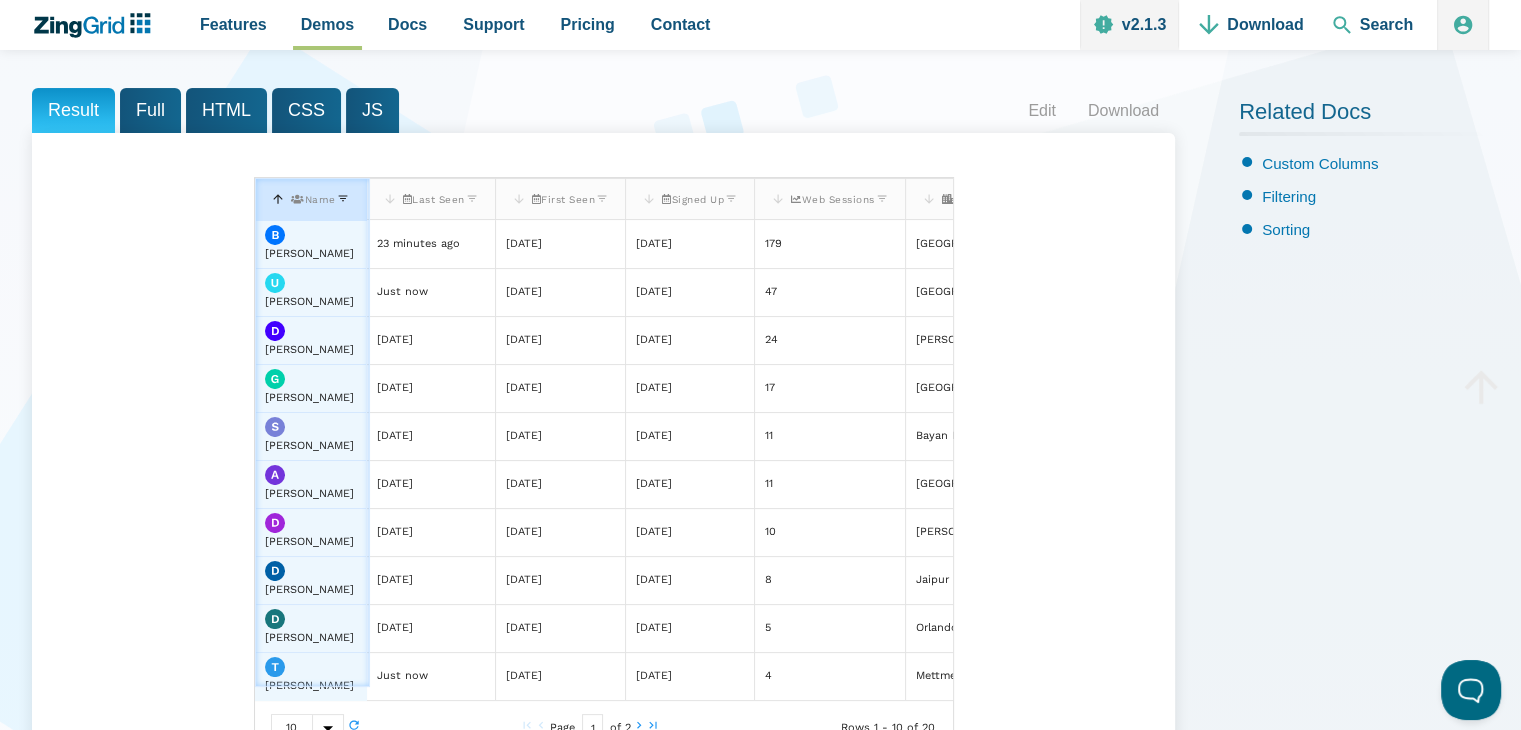 click at bounding box center (278, 199) 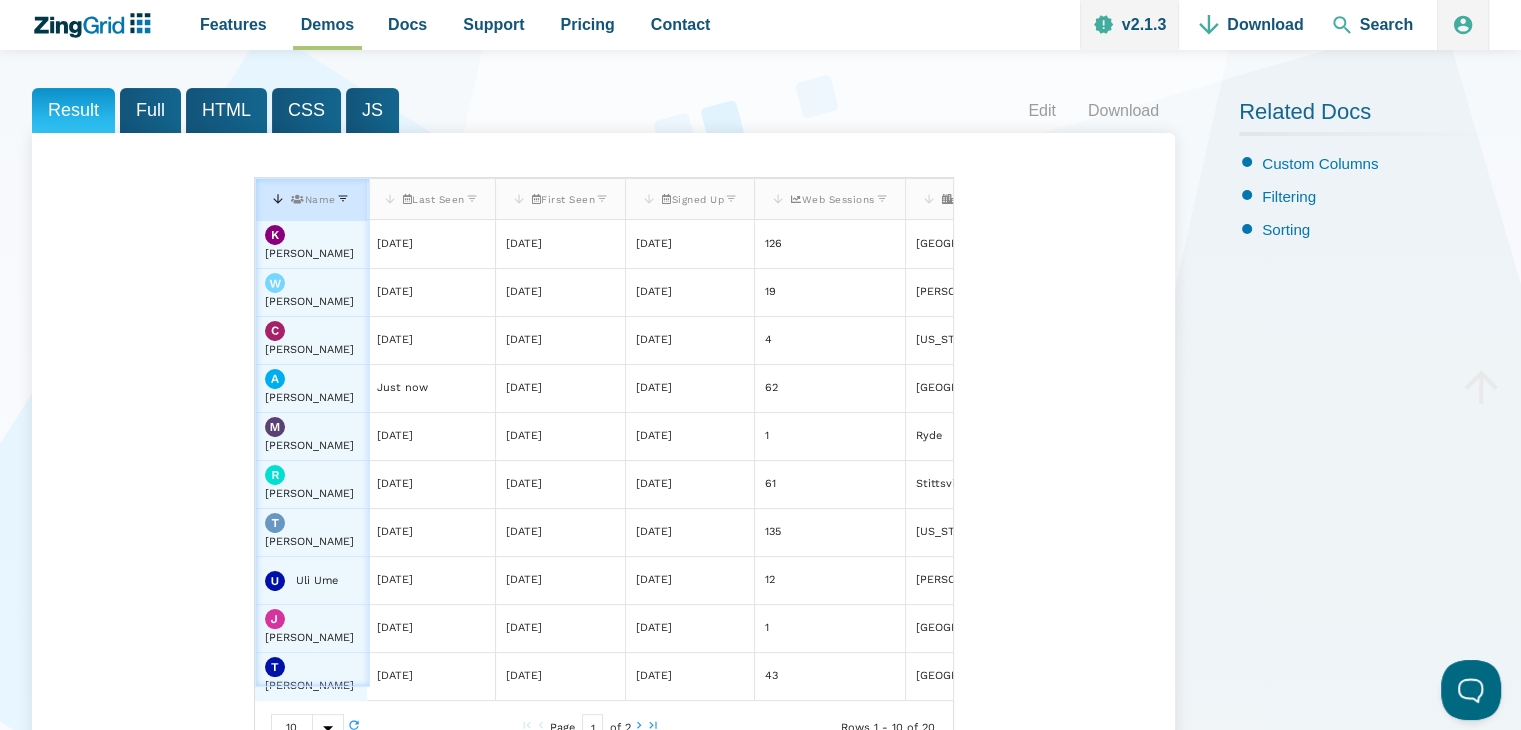 drag, startPoint x: 303, startPoint y: 196, endPoint x: 413, endPoint y: 197, distance: 110.00455 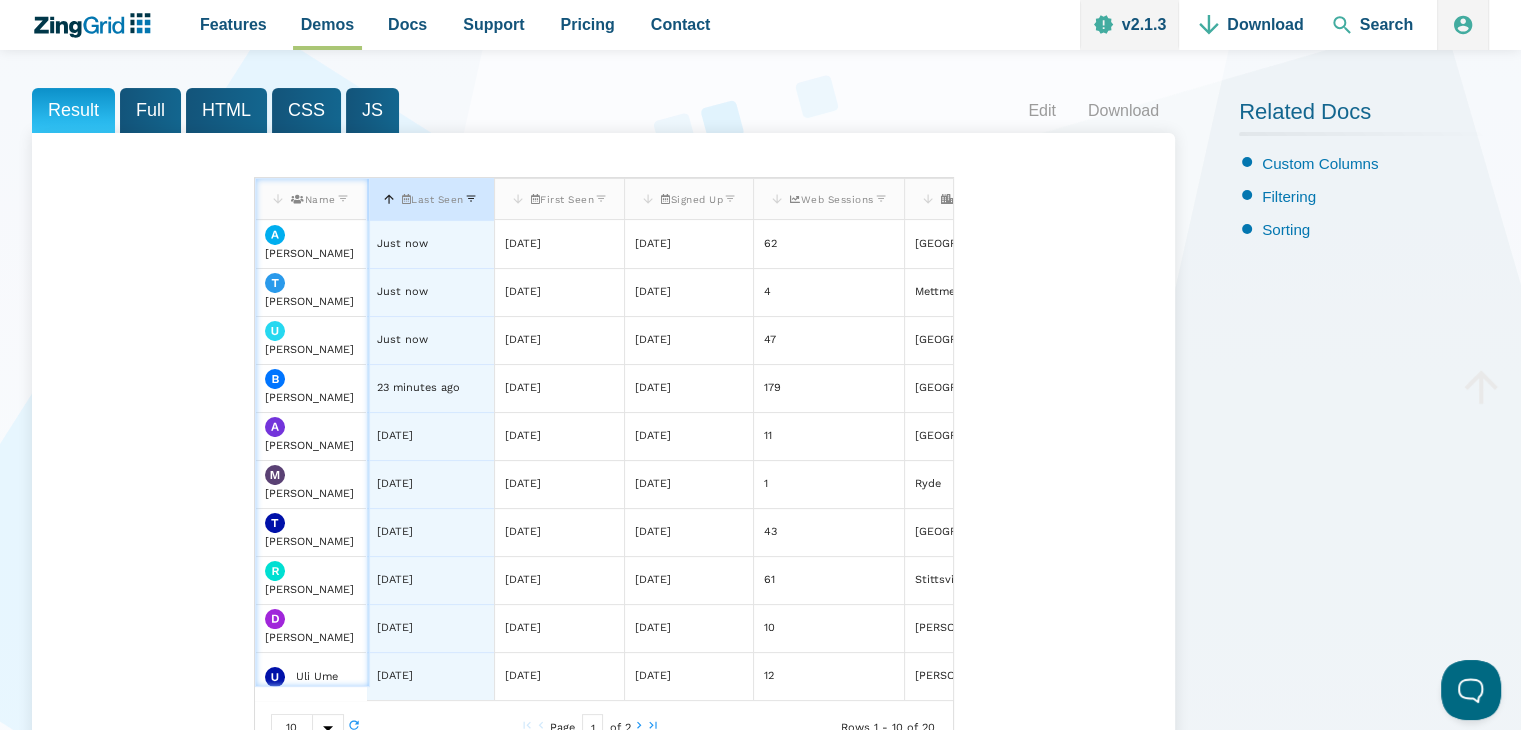 click on "Last Seen" at bounding box center (432, 199) 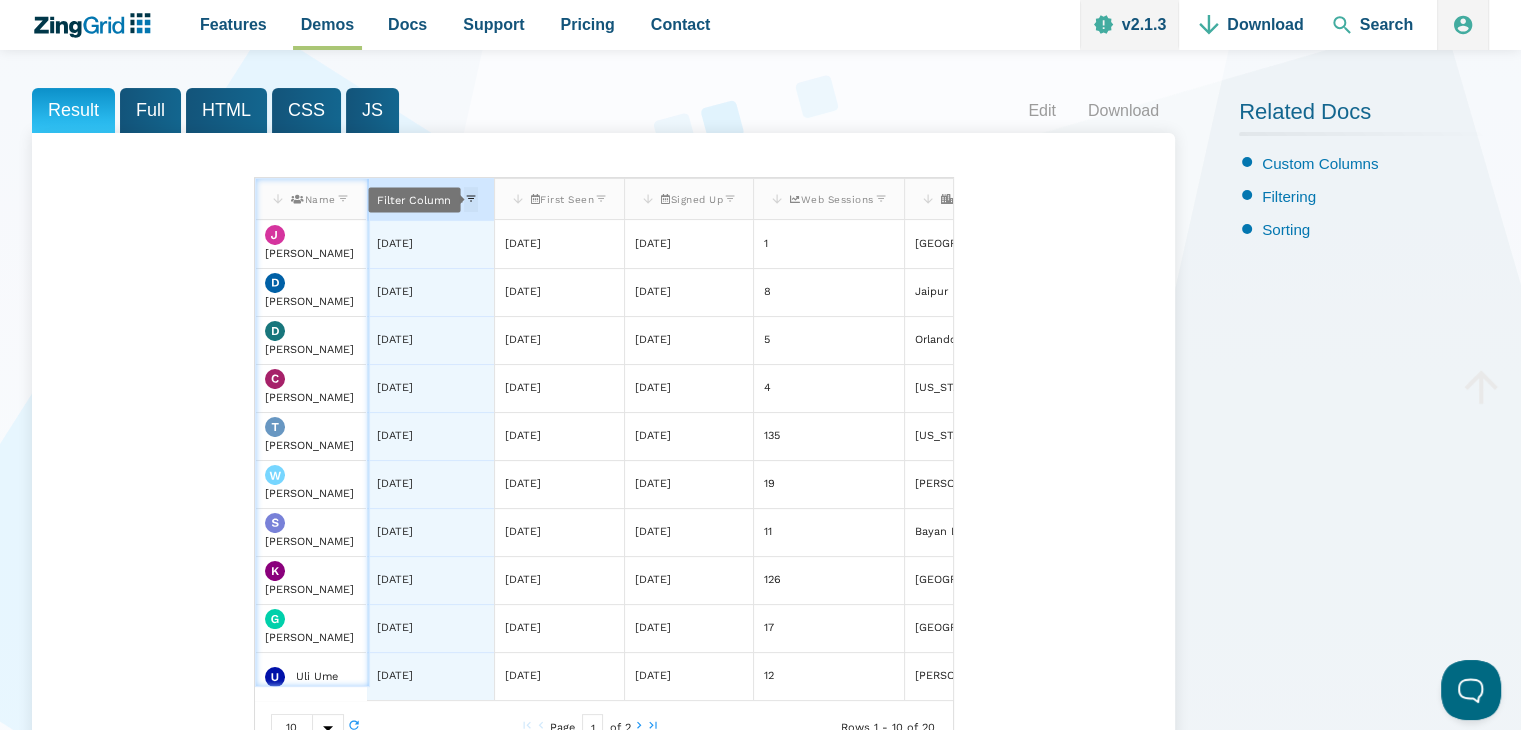 click 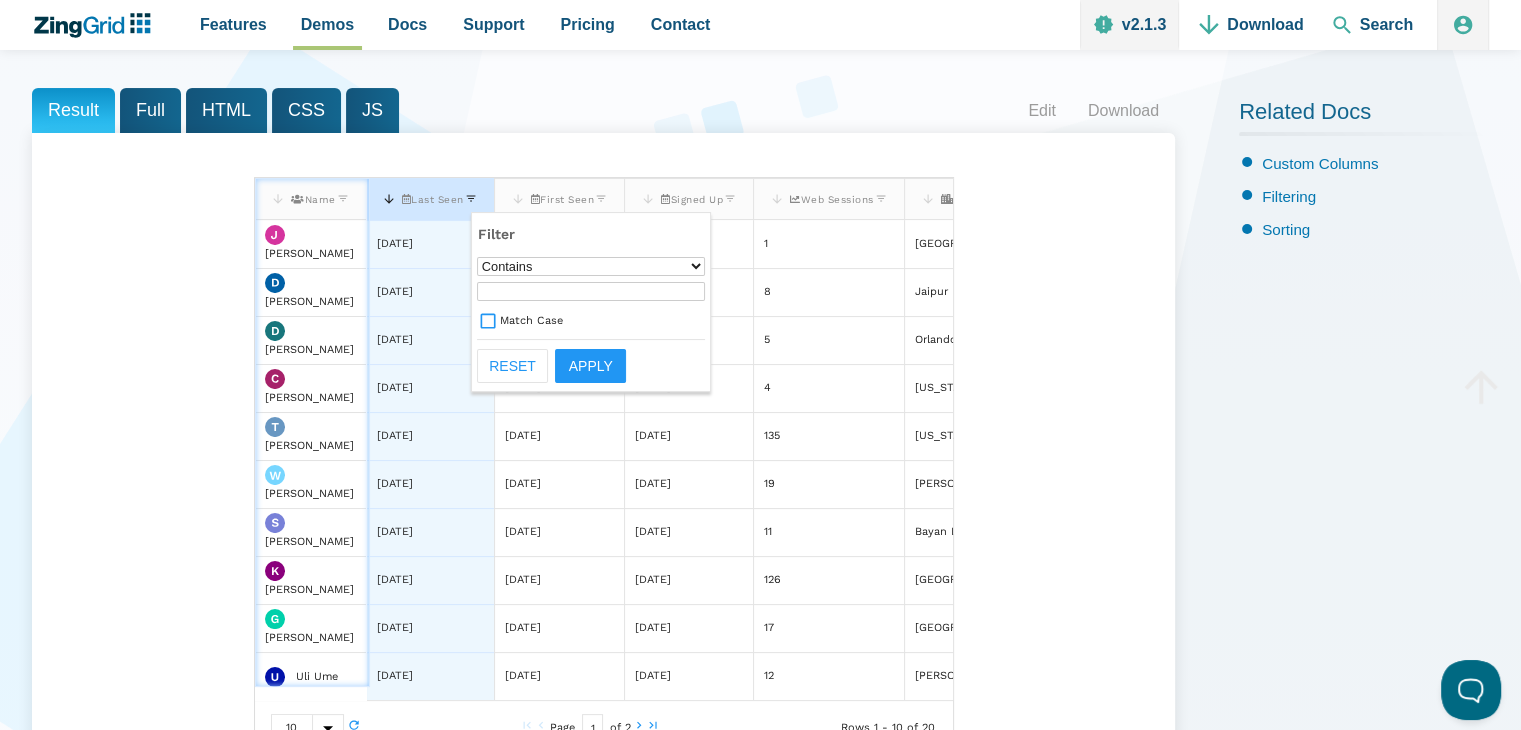 click on "None ────────── Empty Not Empty ────────── Equals Does Not Equal Contains Does not Contain ────────── Begins With Ends With" at bounding box center [591, 266] 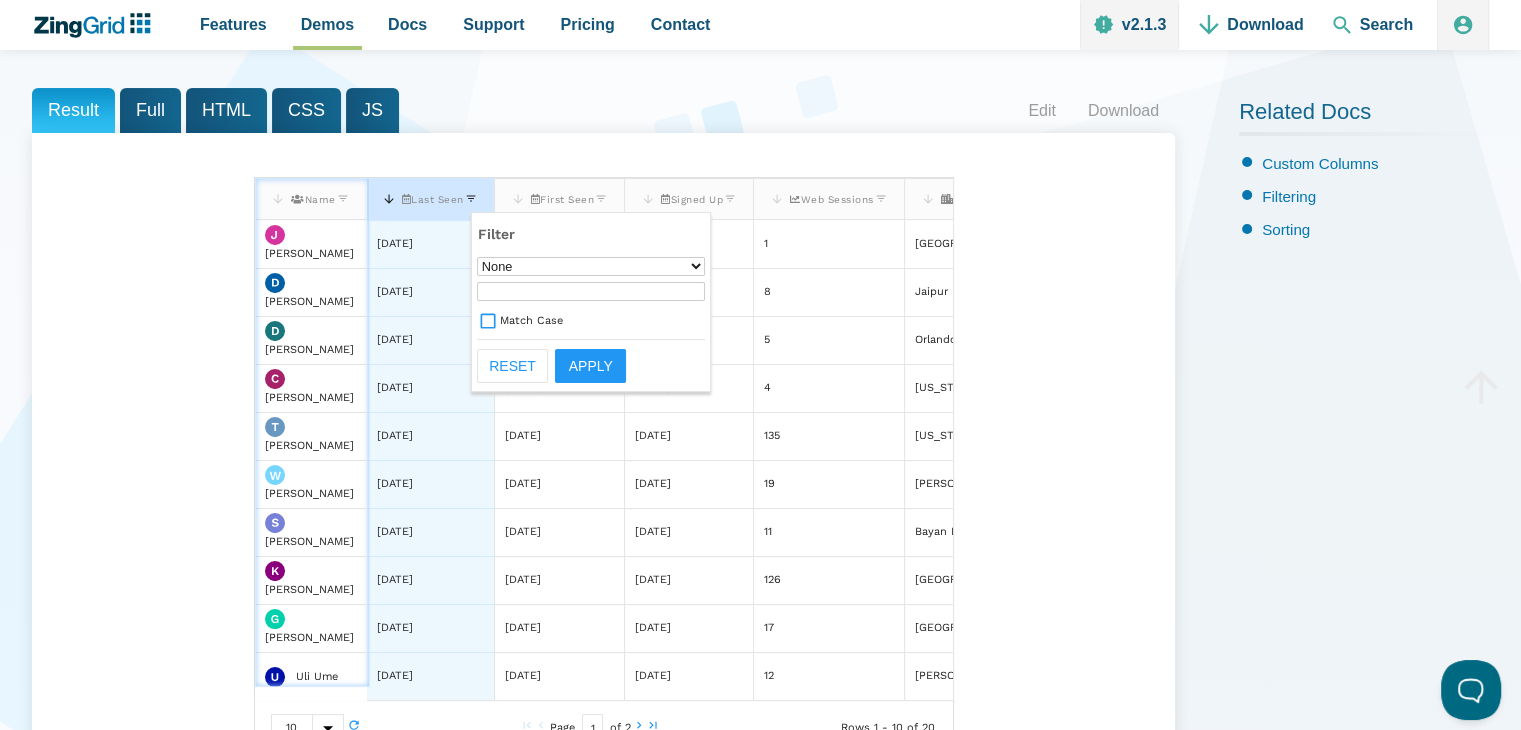 click on "None ────────── Empty Not Empty ────────── Equals Does Not Equal Contains Does not Contain ────────── Begins With Ends With" at bounding box center (591, 266) 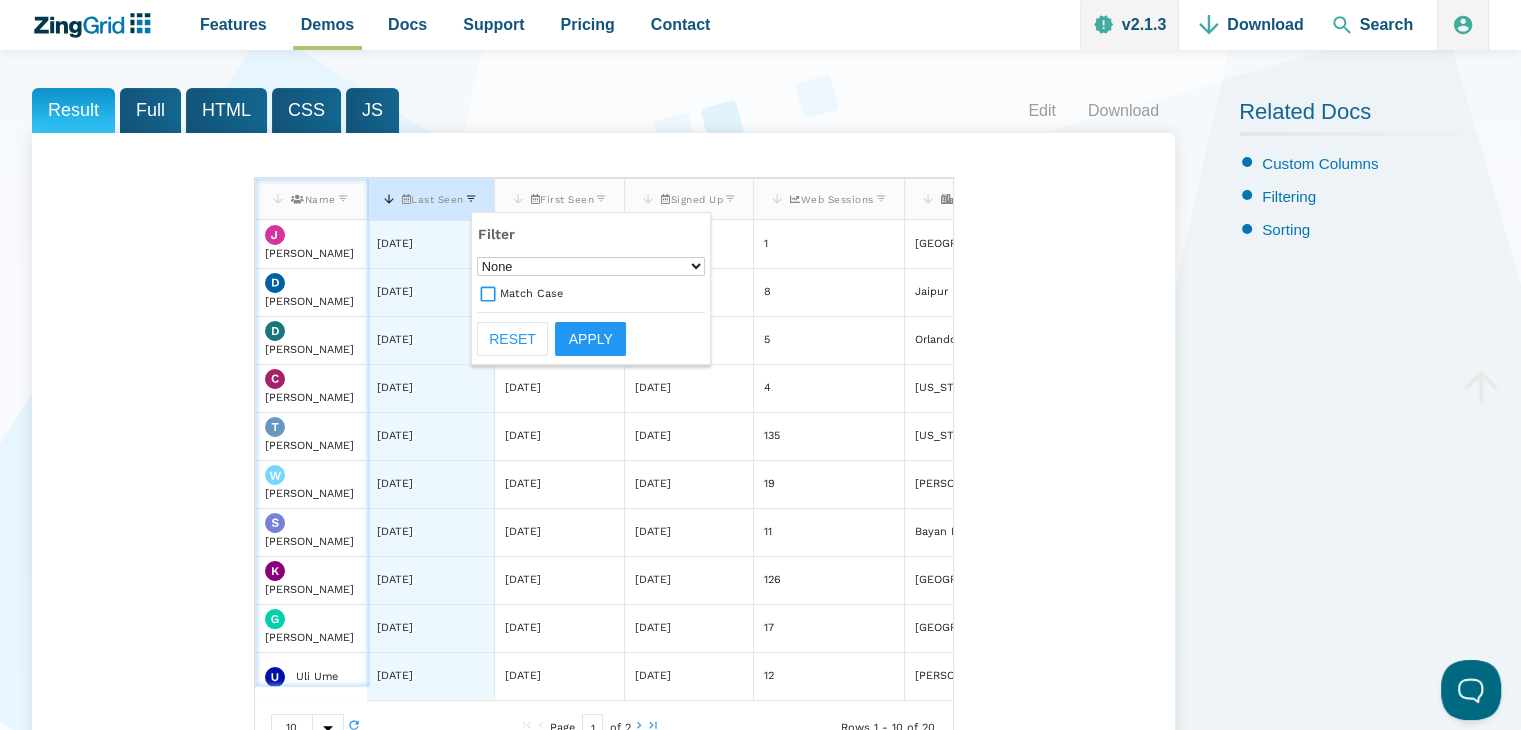 click on "Filter" at bounding box center (591, 235) 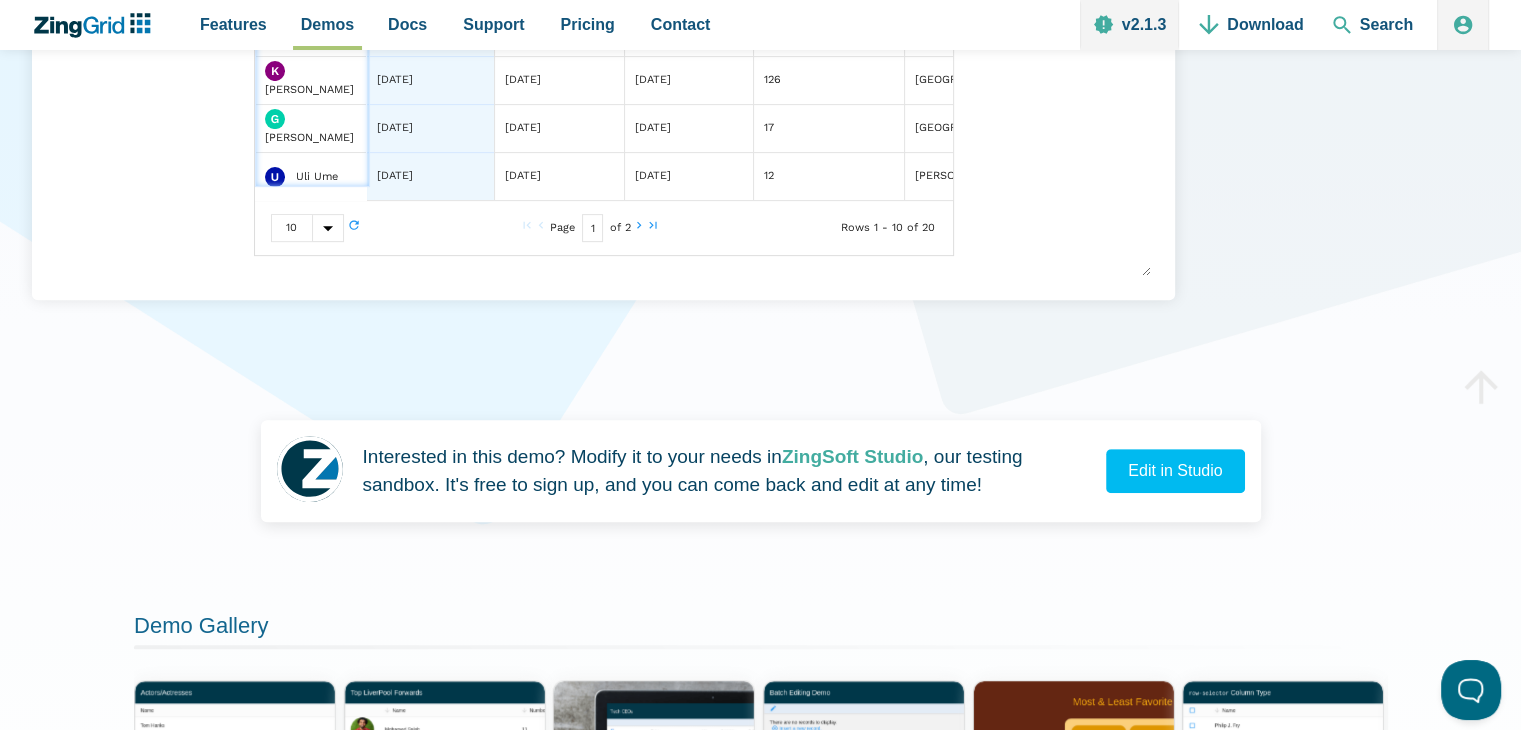 scroll, scrollTop: 500, scrollLeft: 0, axis: vertical 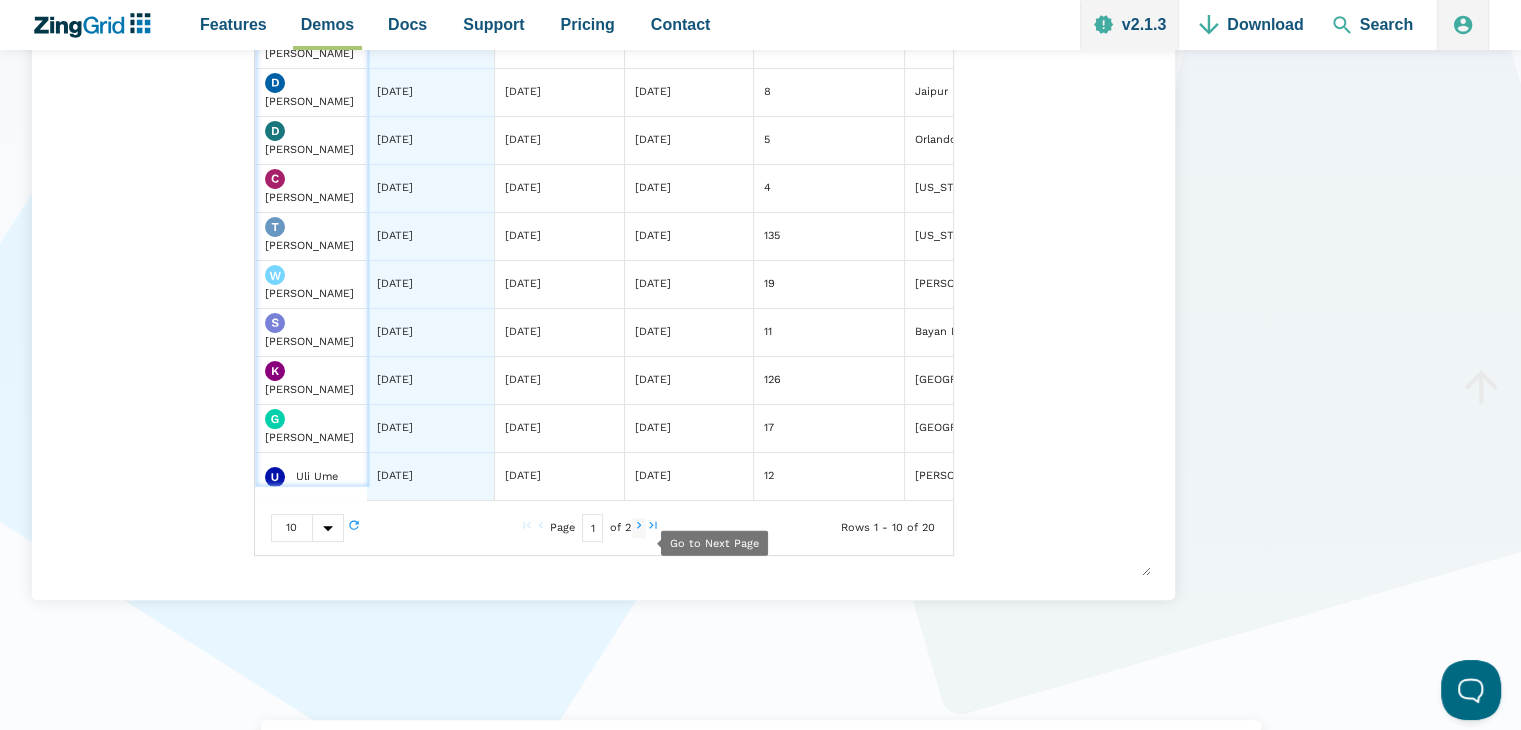click 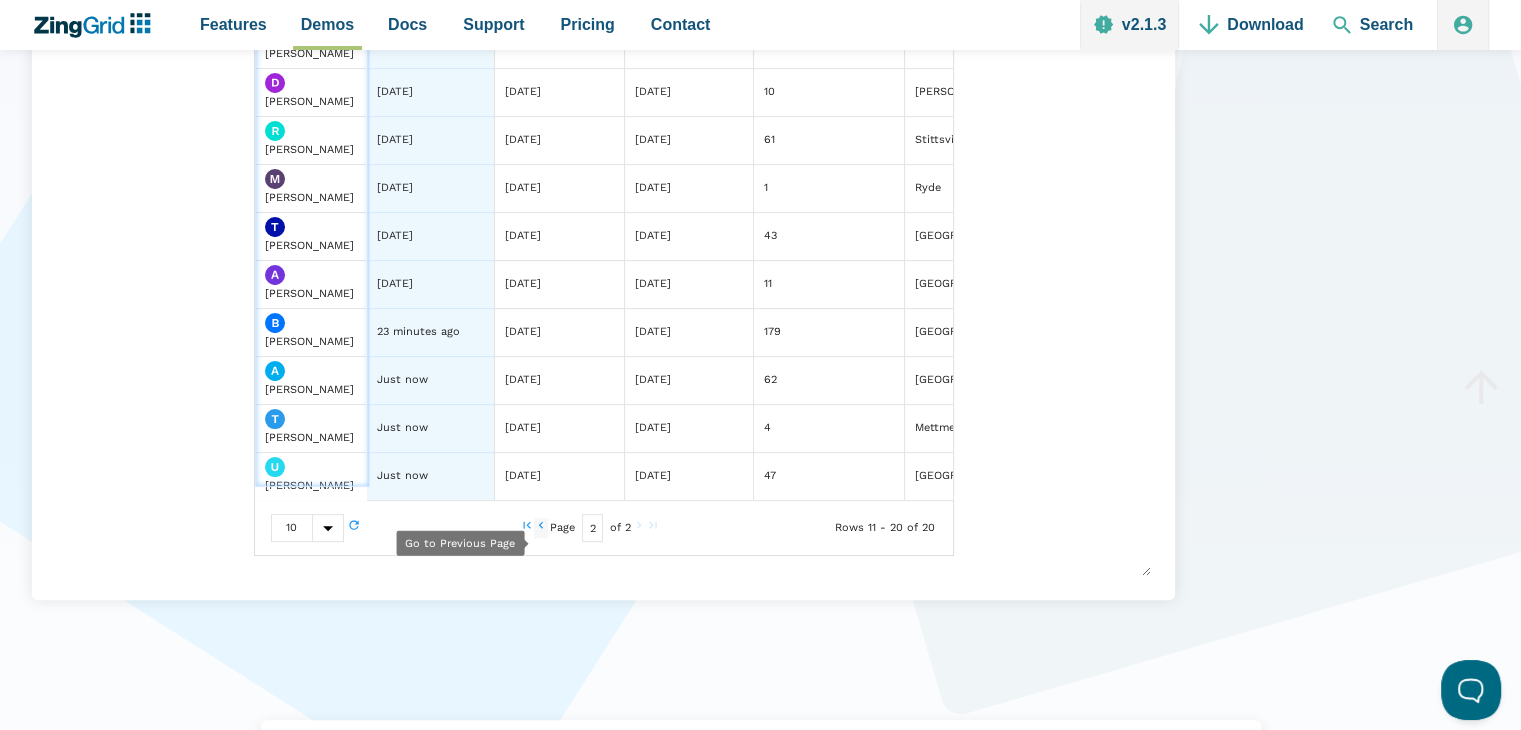 click 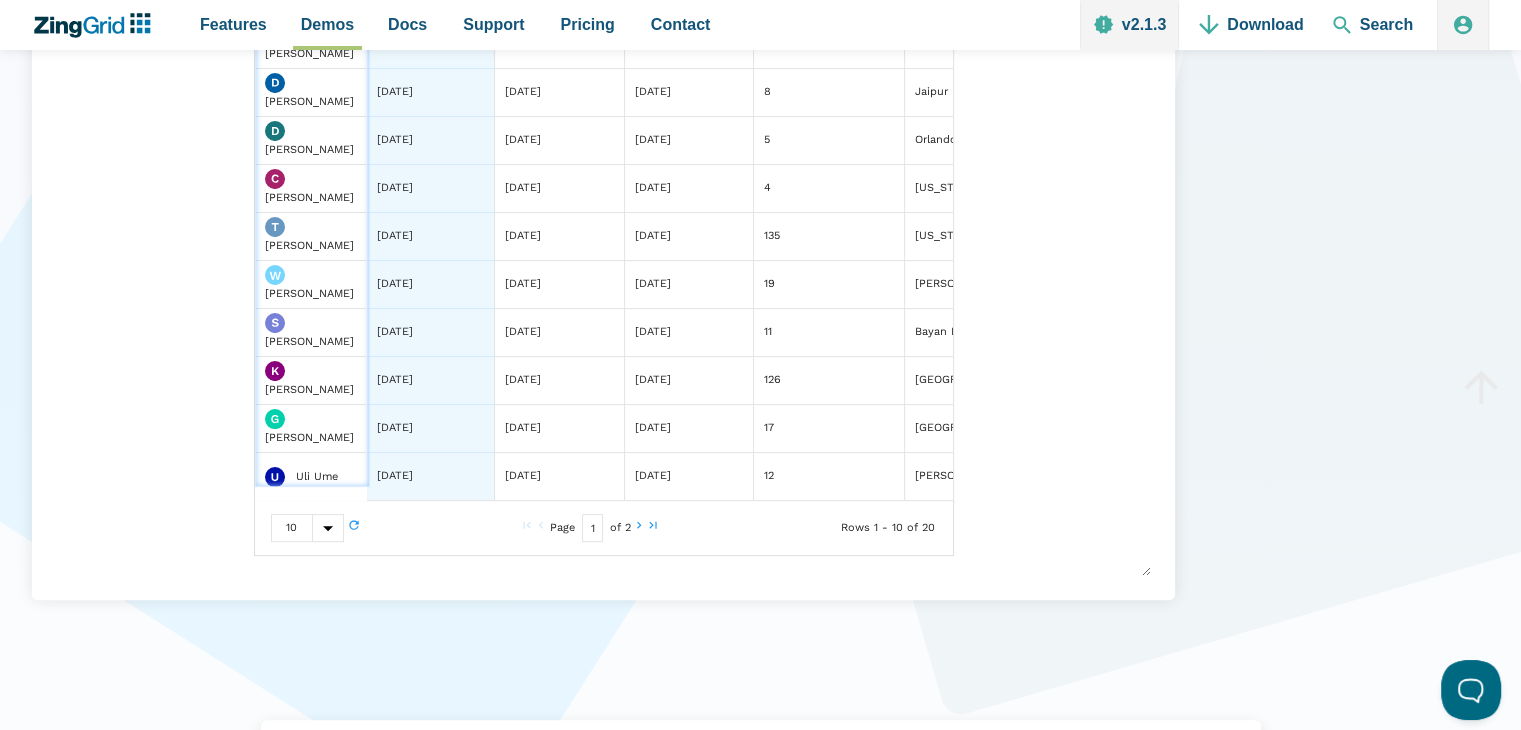 click 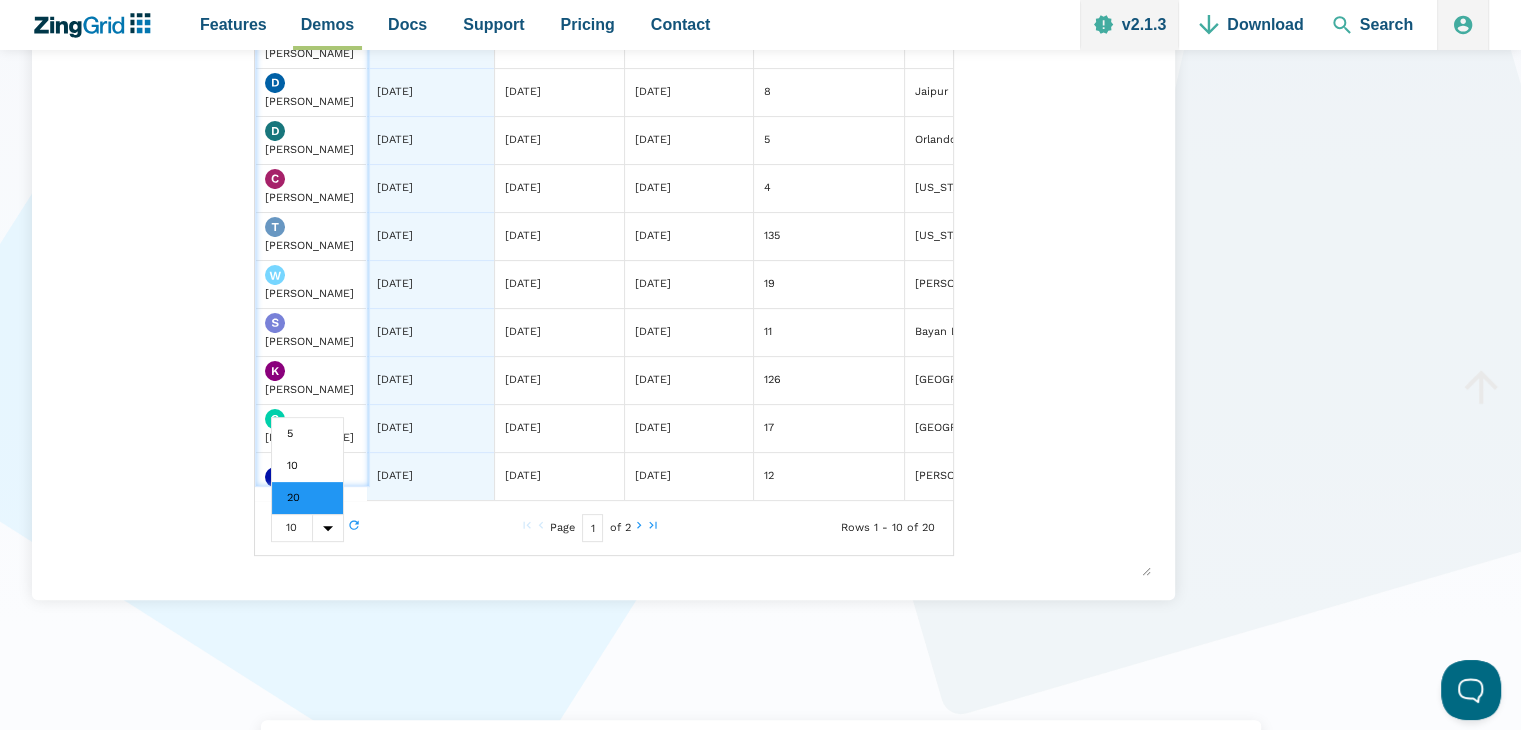 click on "20" 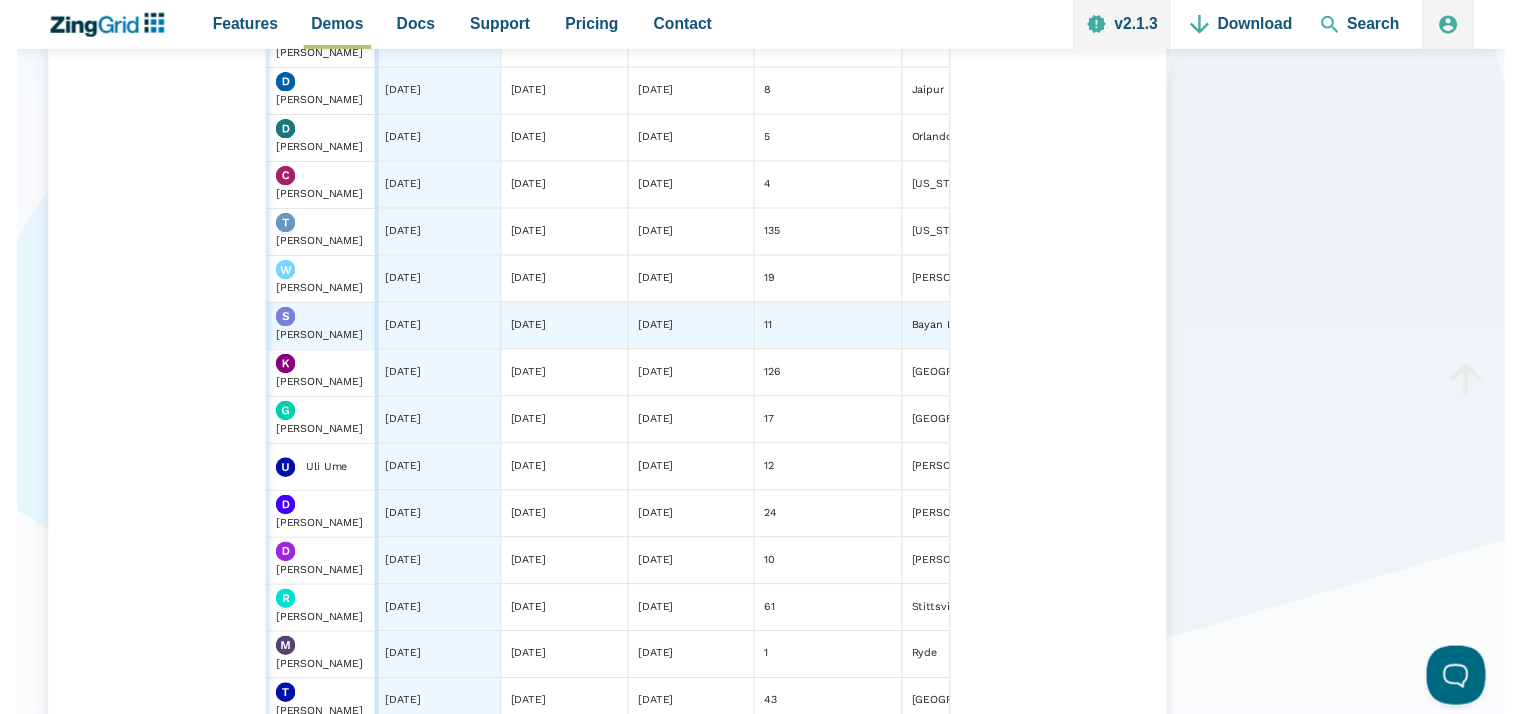 scroll, scrollTop: 100, scrollLeft: 0, axis: vertical 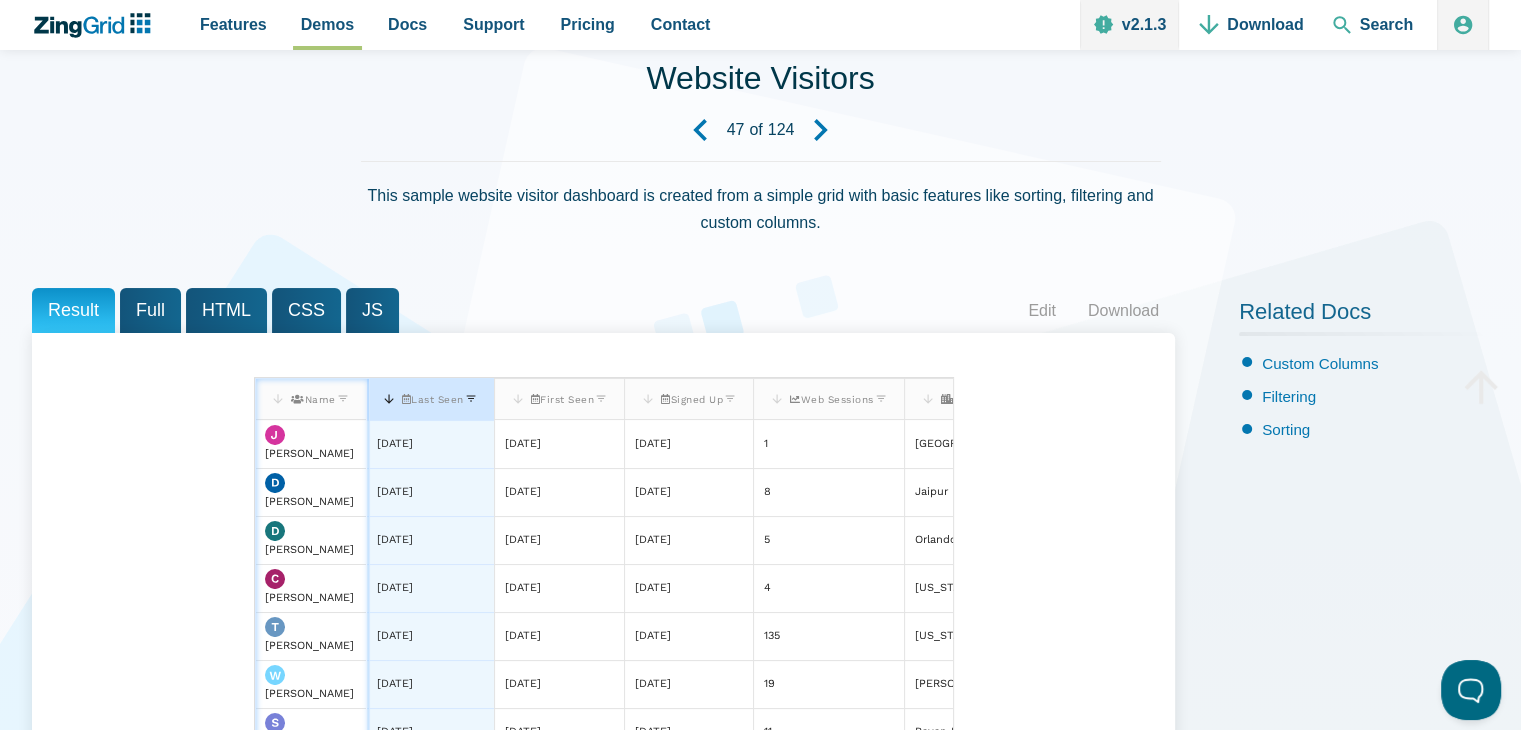 click on "HTML" at bounding box center [226, 310] 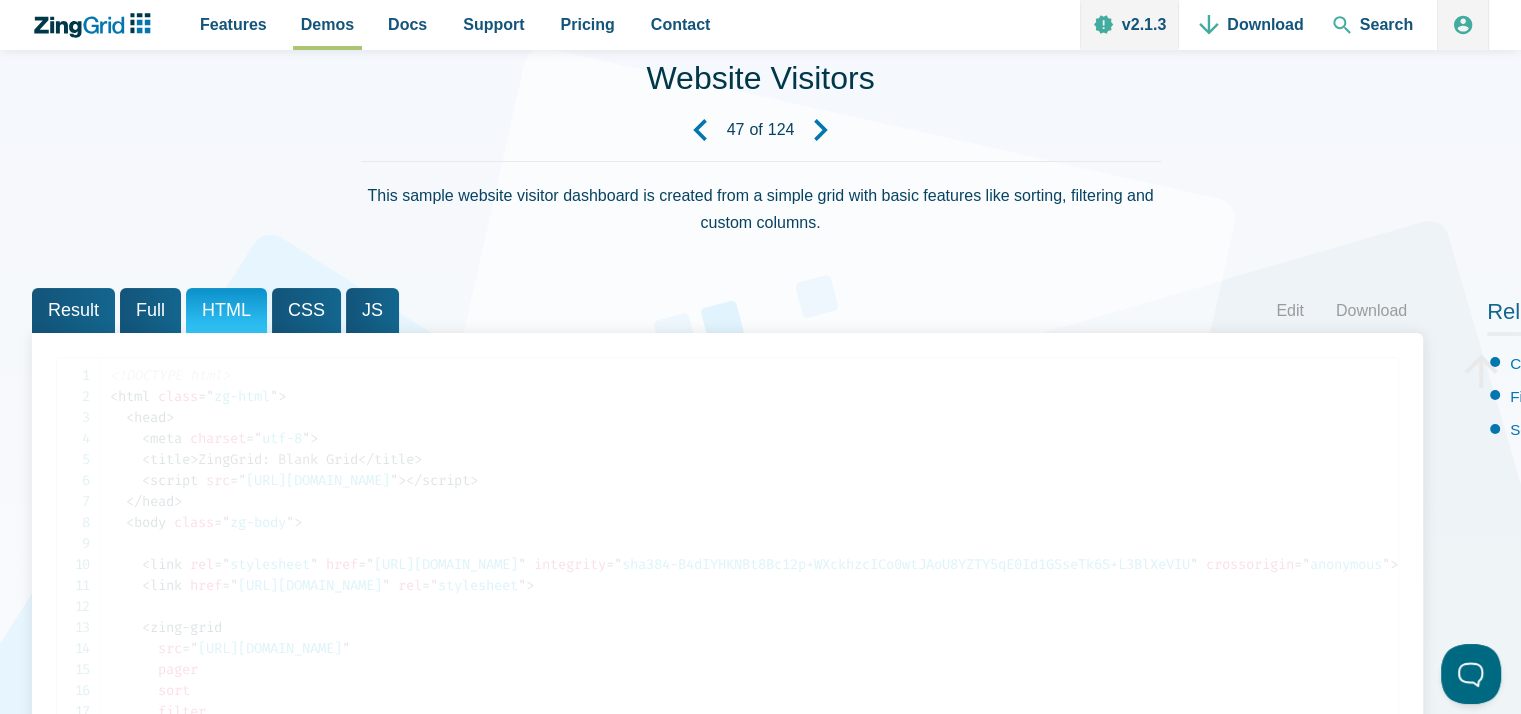 click on "Full" at bounding box center (150, 310) 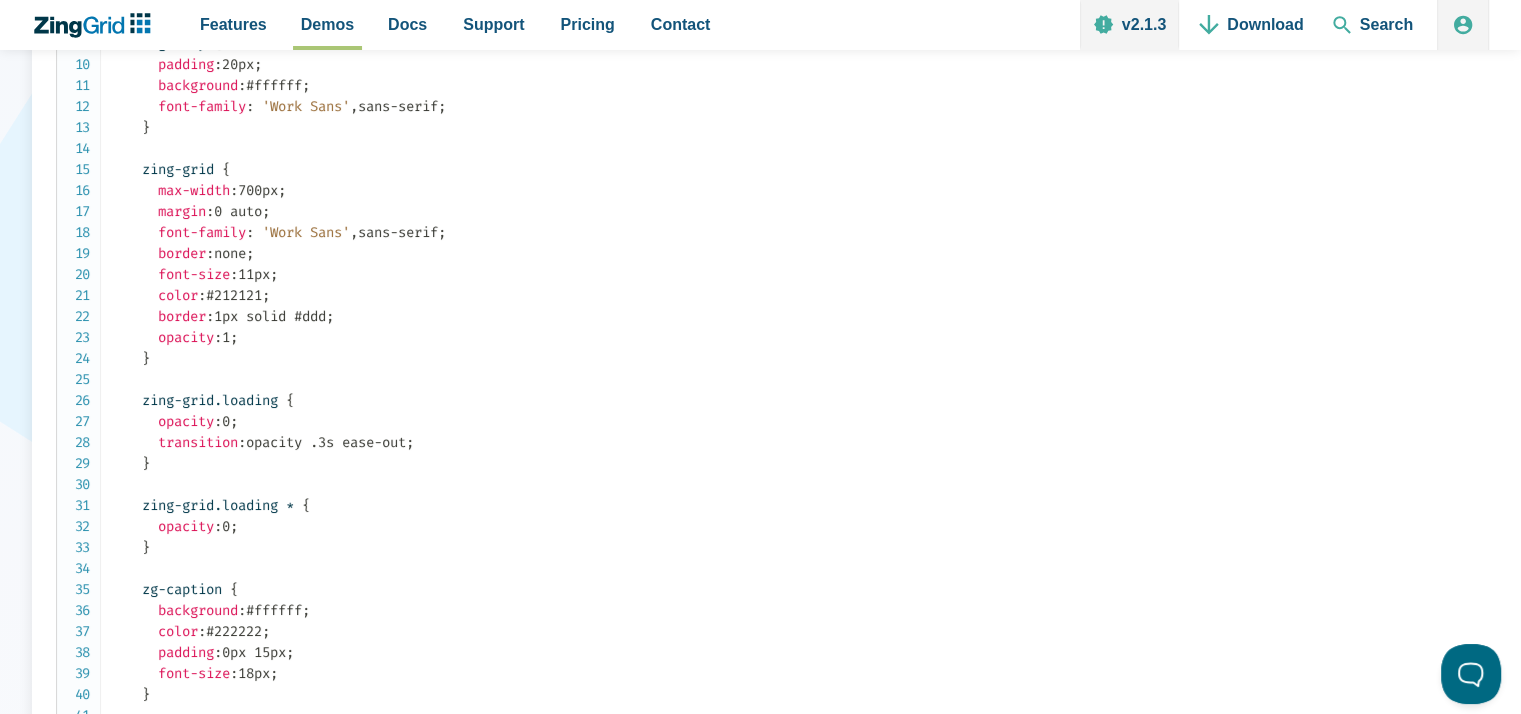 scroll, scrollTop: 100, scrollLeft: 0, axis: vertical 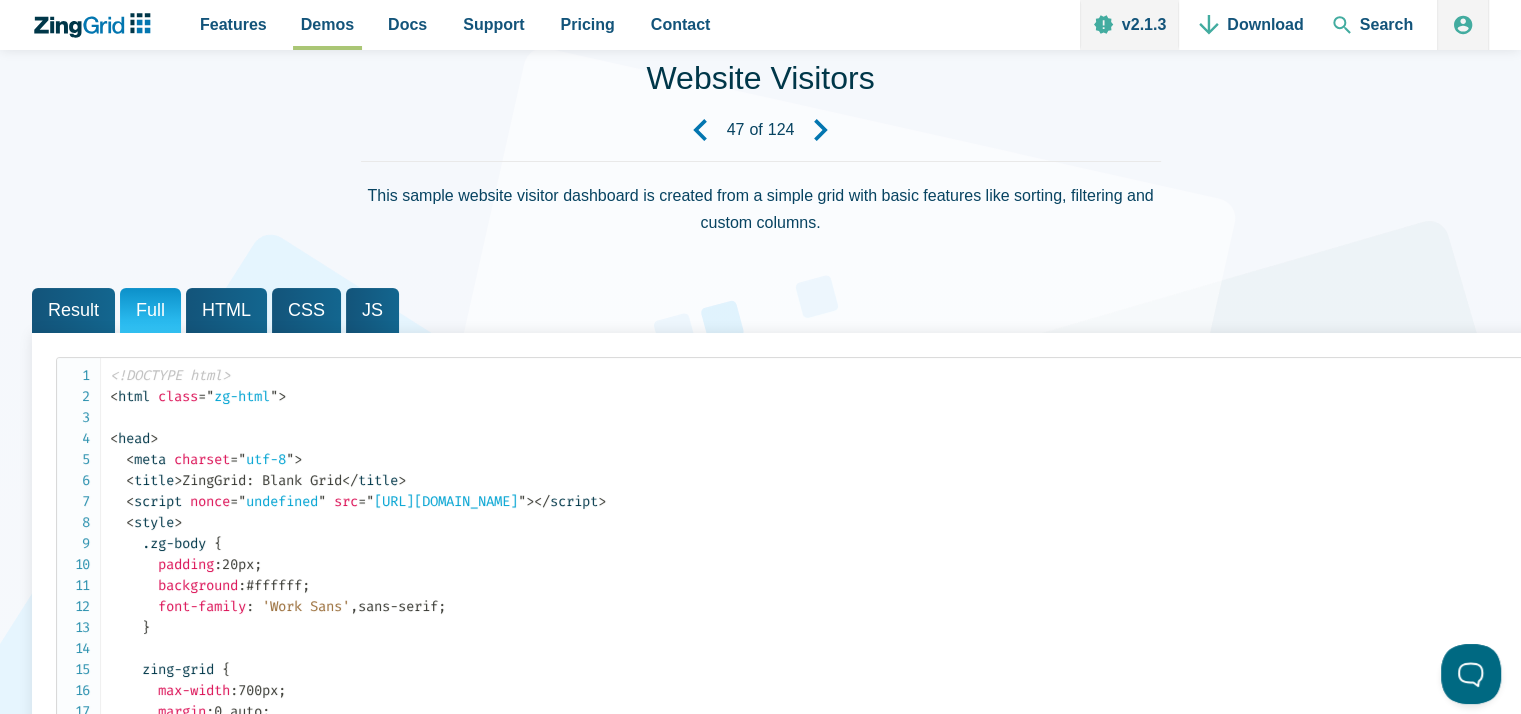 click on "HTML" at bounding box center (226, 310) 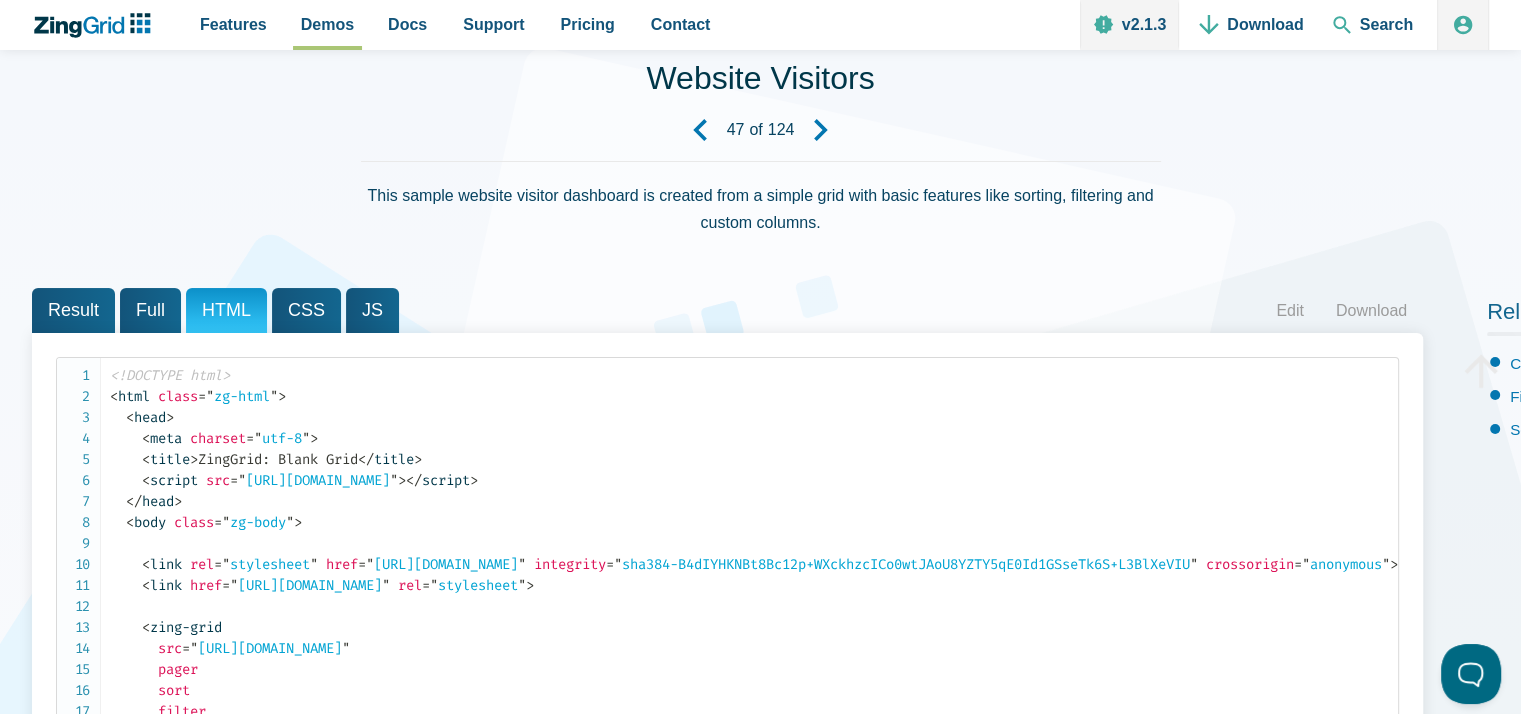 scroll, scrollTop: 400, scrollLeft: 0, axis: vertical 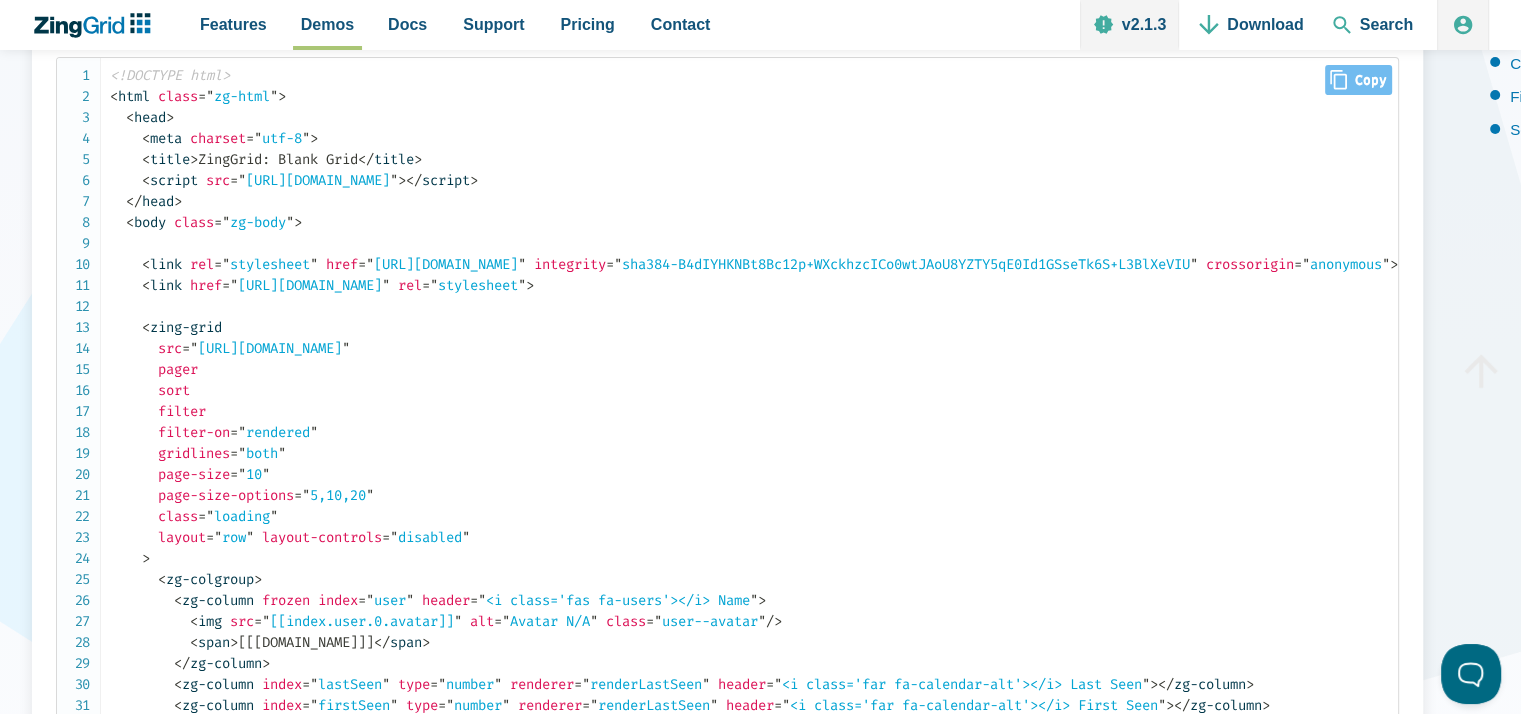 click on "= " https://cdn.zinggrid.com/zinggrid.min.js "" at bounding box center [314, 180] 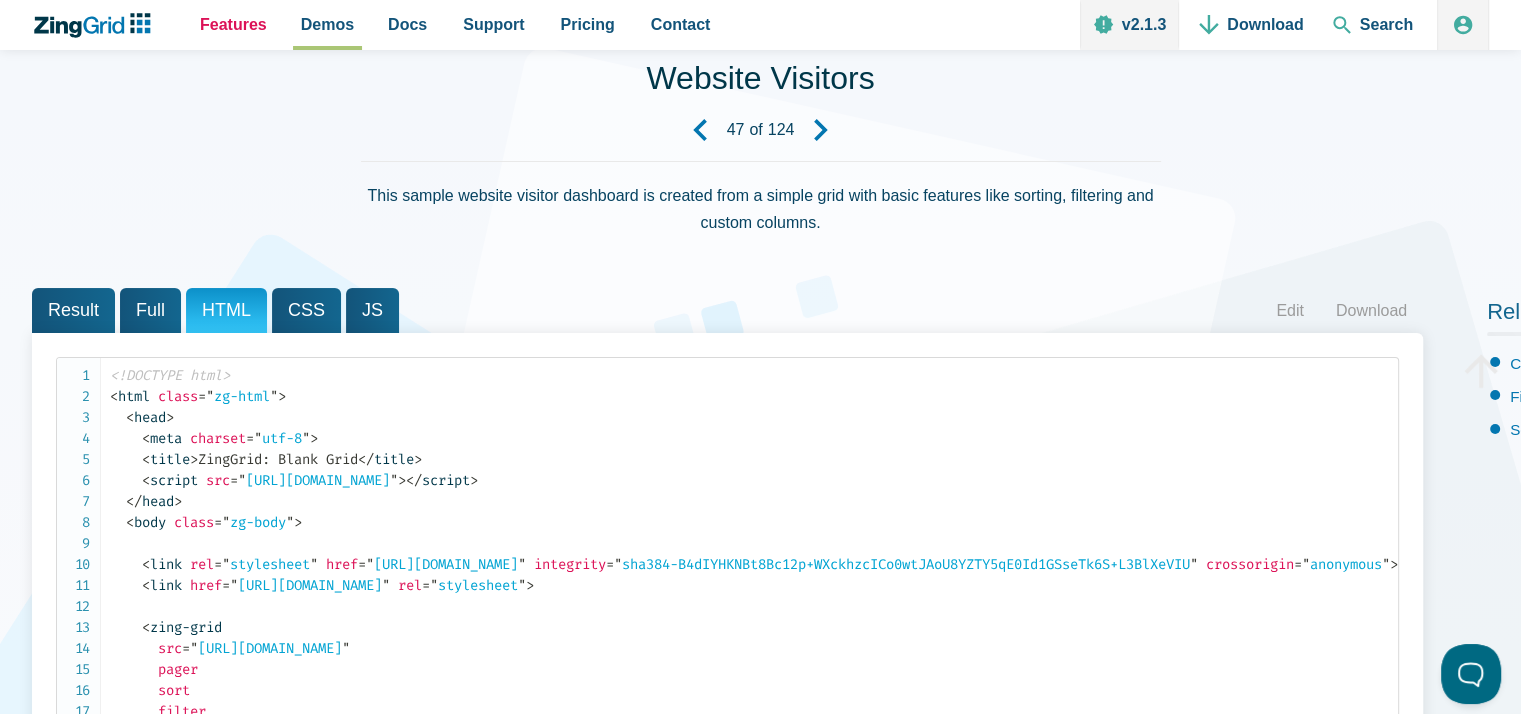 click on "Features" at bounding box center [233, 24] 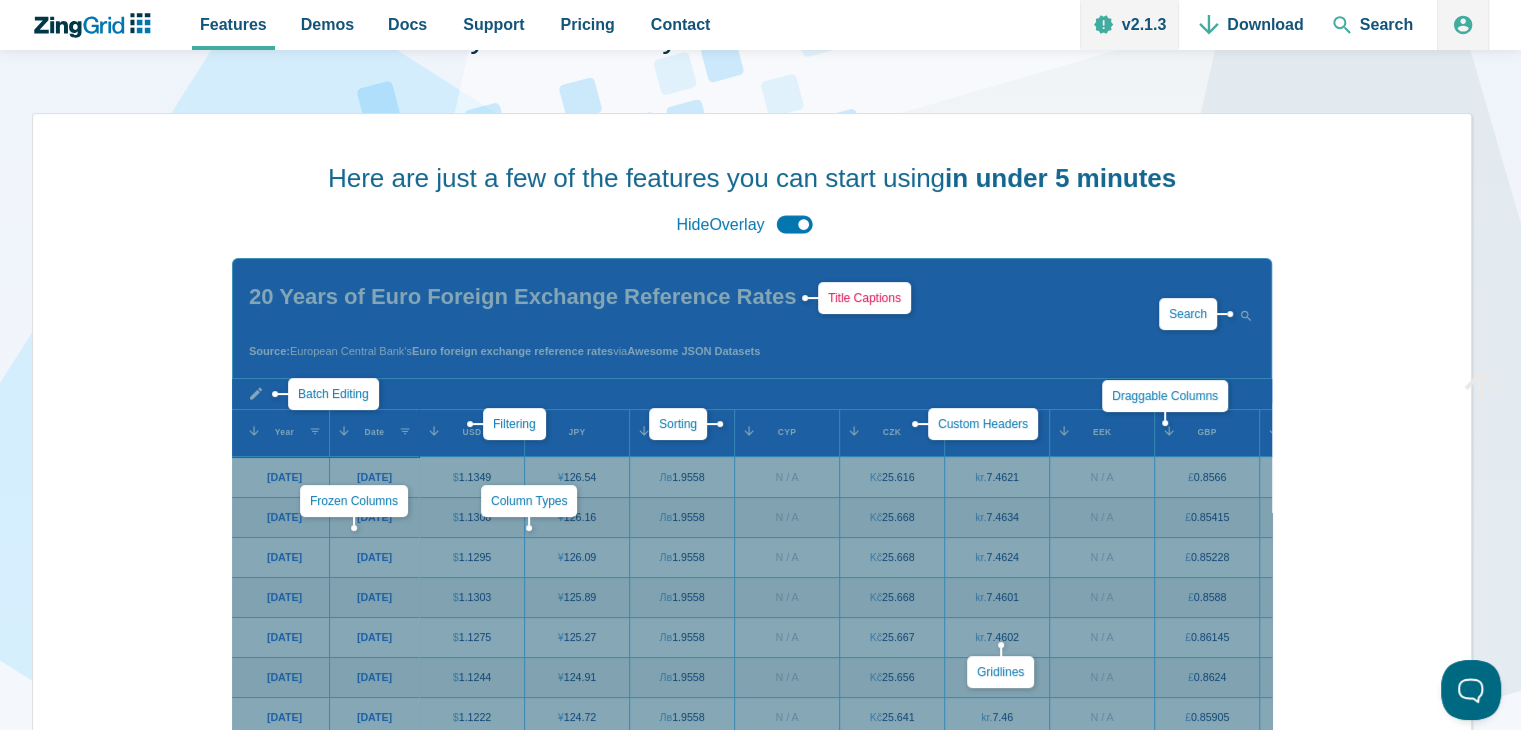 scroll, scrollTop: 0, scrollLeft: 0, axis: both 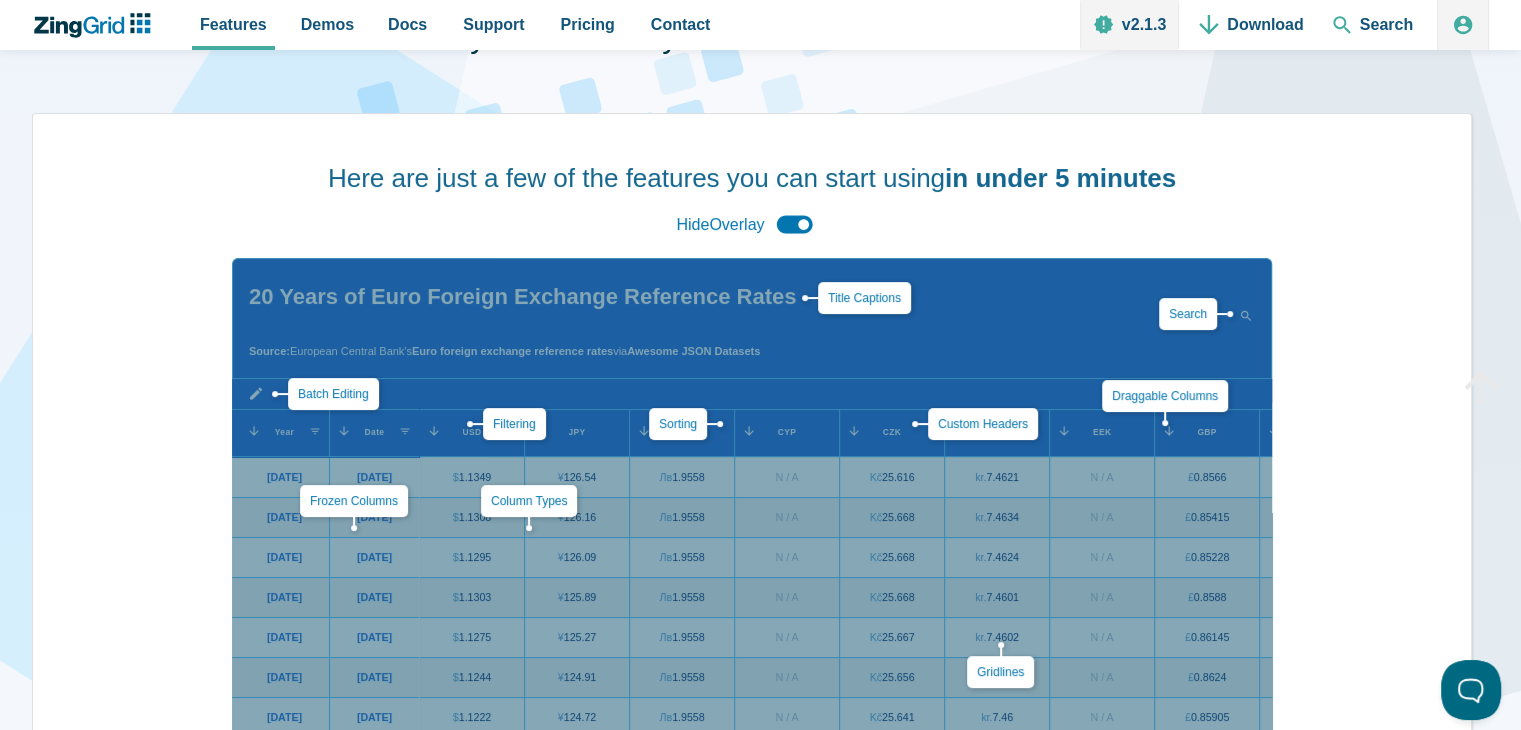 click on "Hide  Overlay" at bounding box center (751, 224) 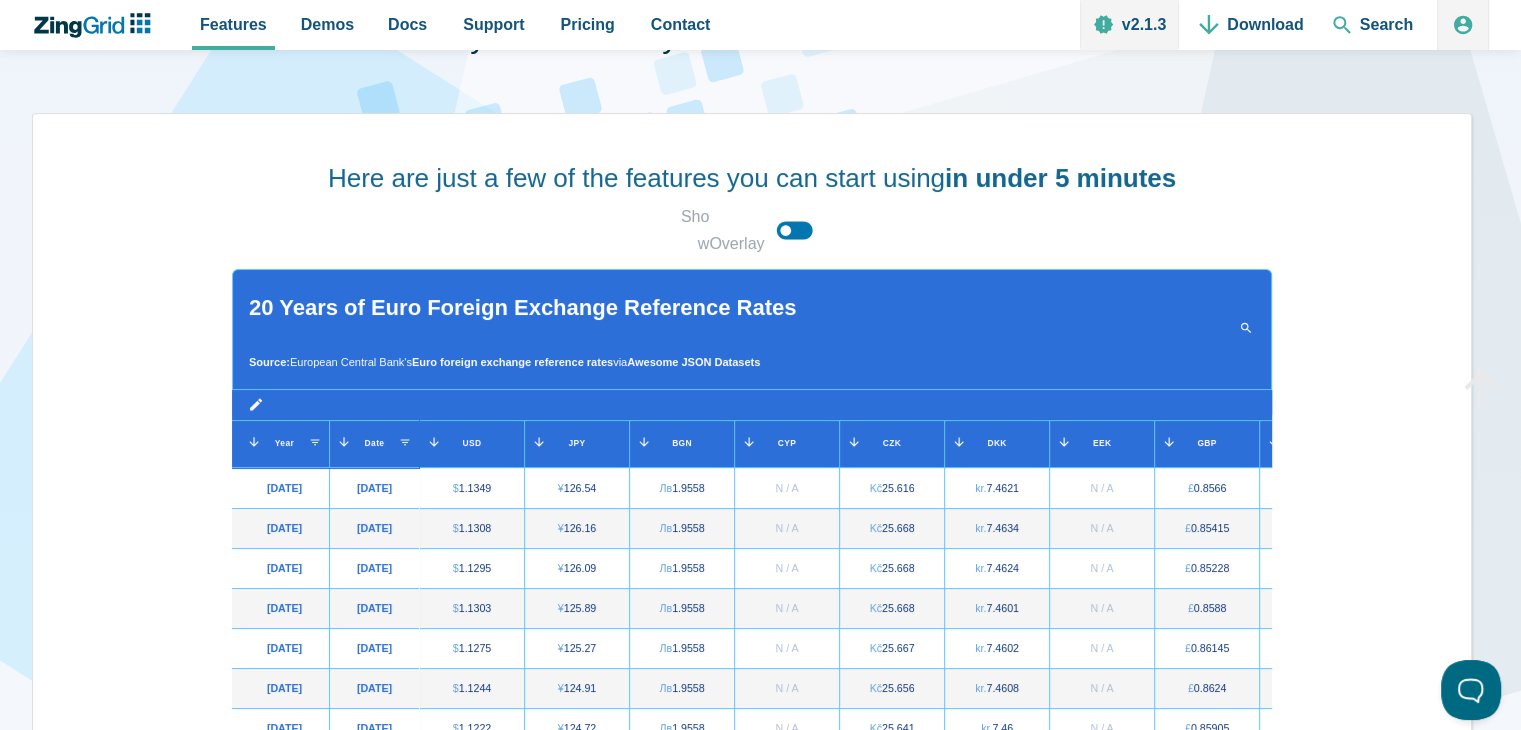 click on "Show  Overlay" at bounding box center (751, 230) 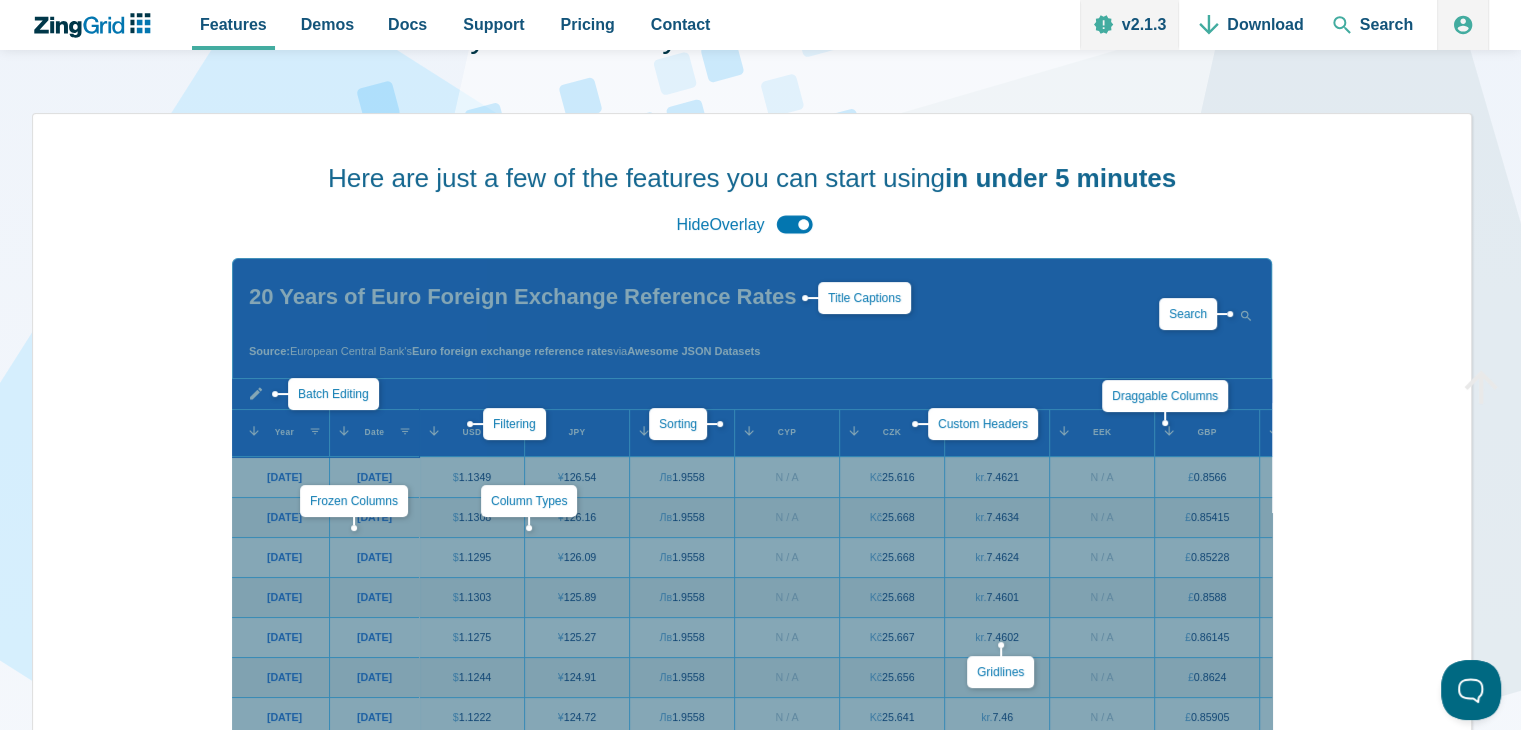 click on "Hide  Overlay" at bounding box center (751, 224) 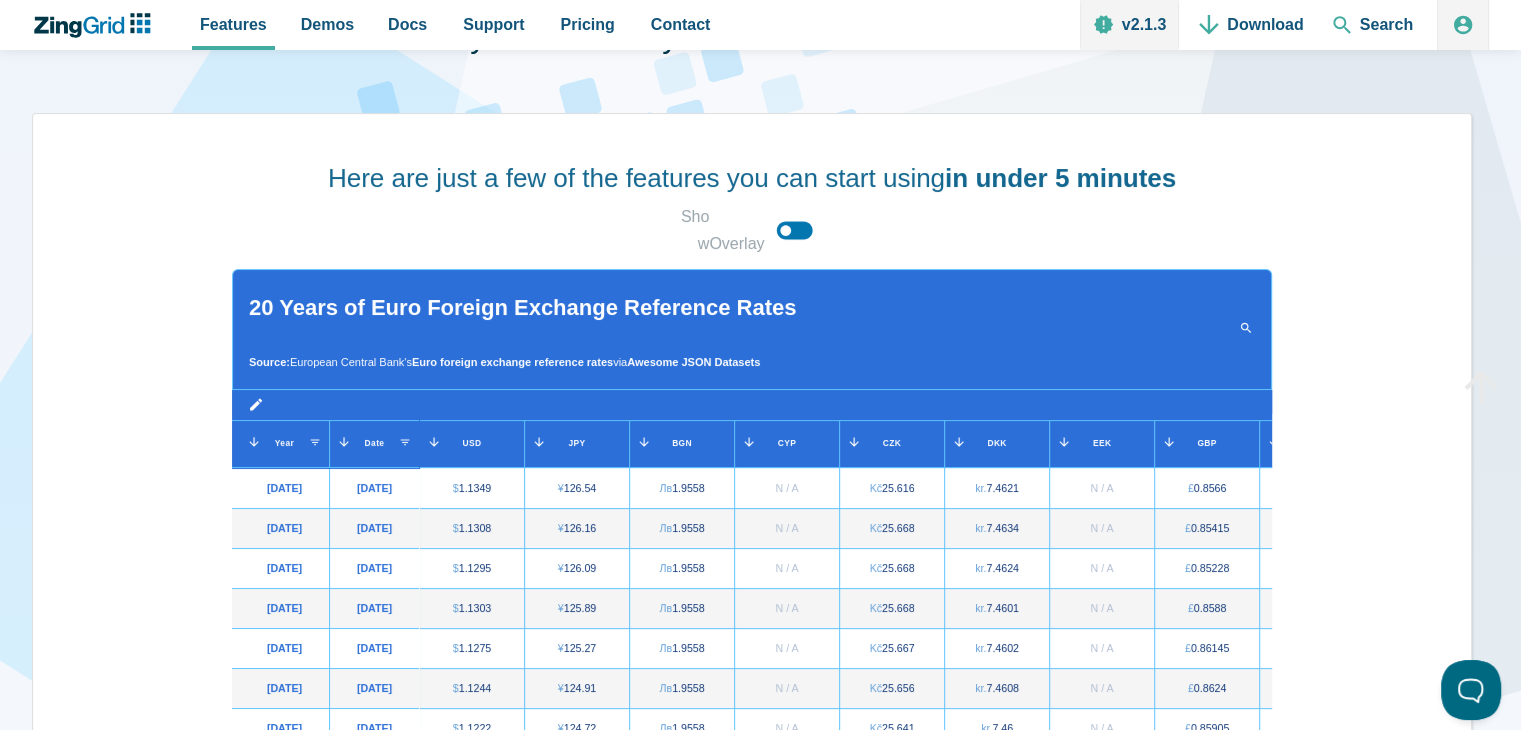 click at bounding box center [644, 445] 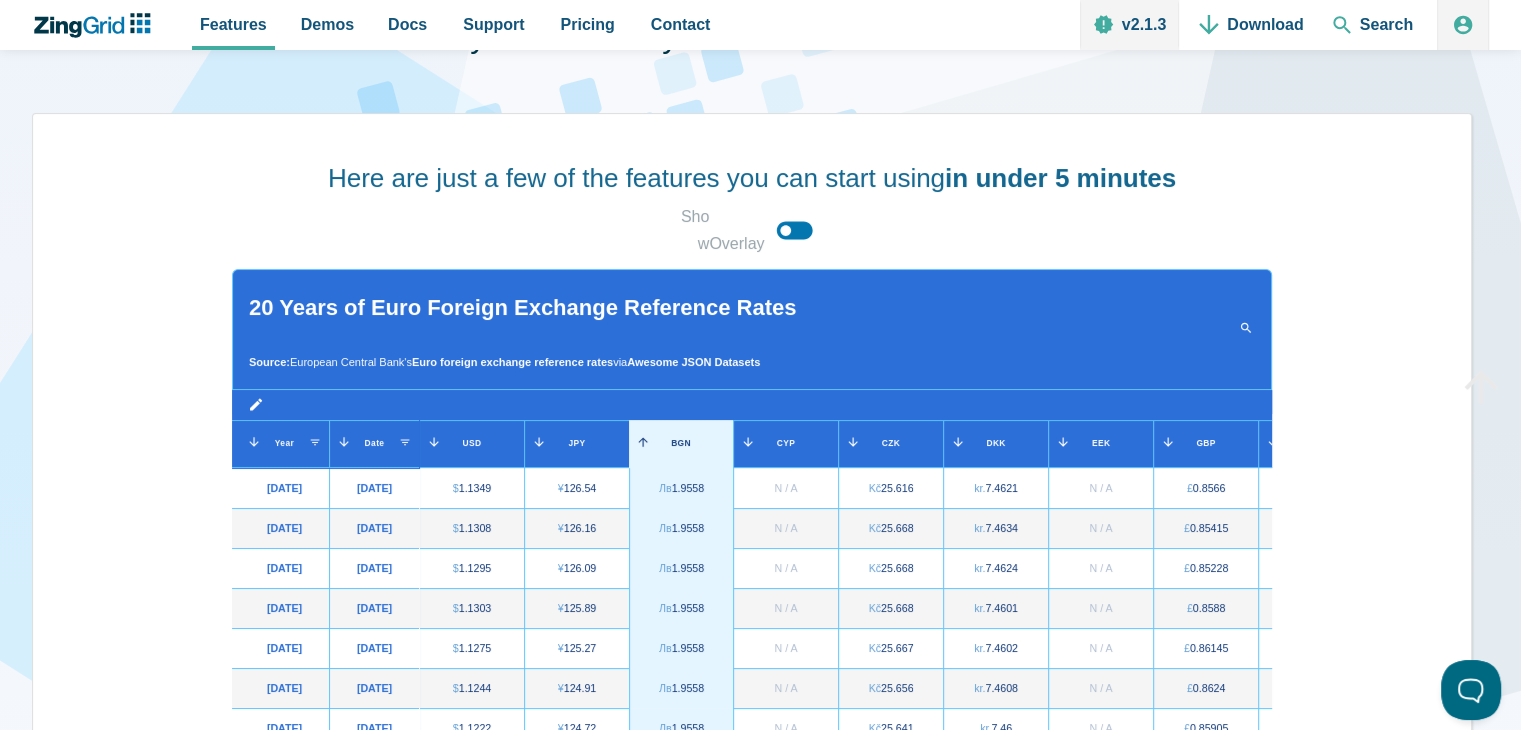 click at bounding box center (643, 445) 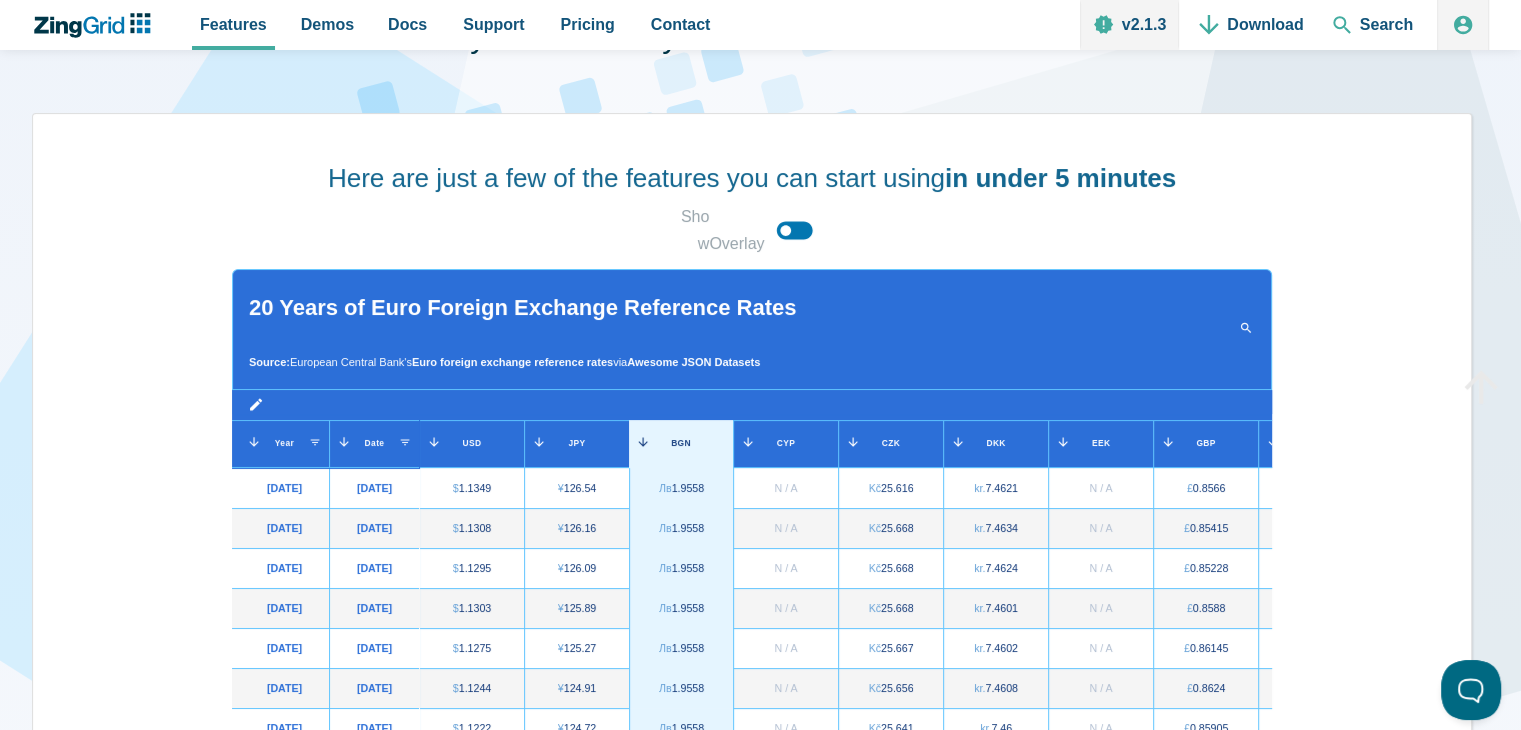 scroll, scrollTop: 300, scrollLeft: 0, axis: vertical 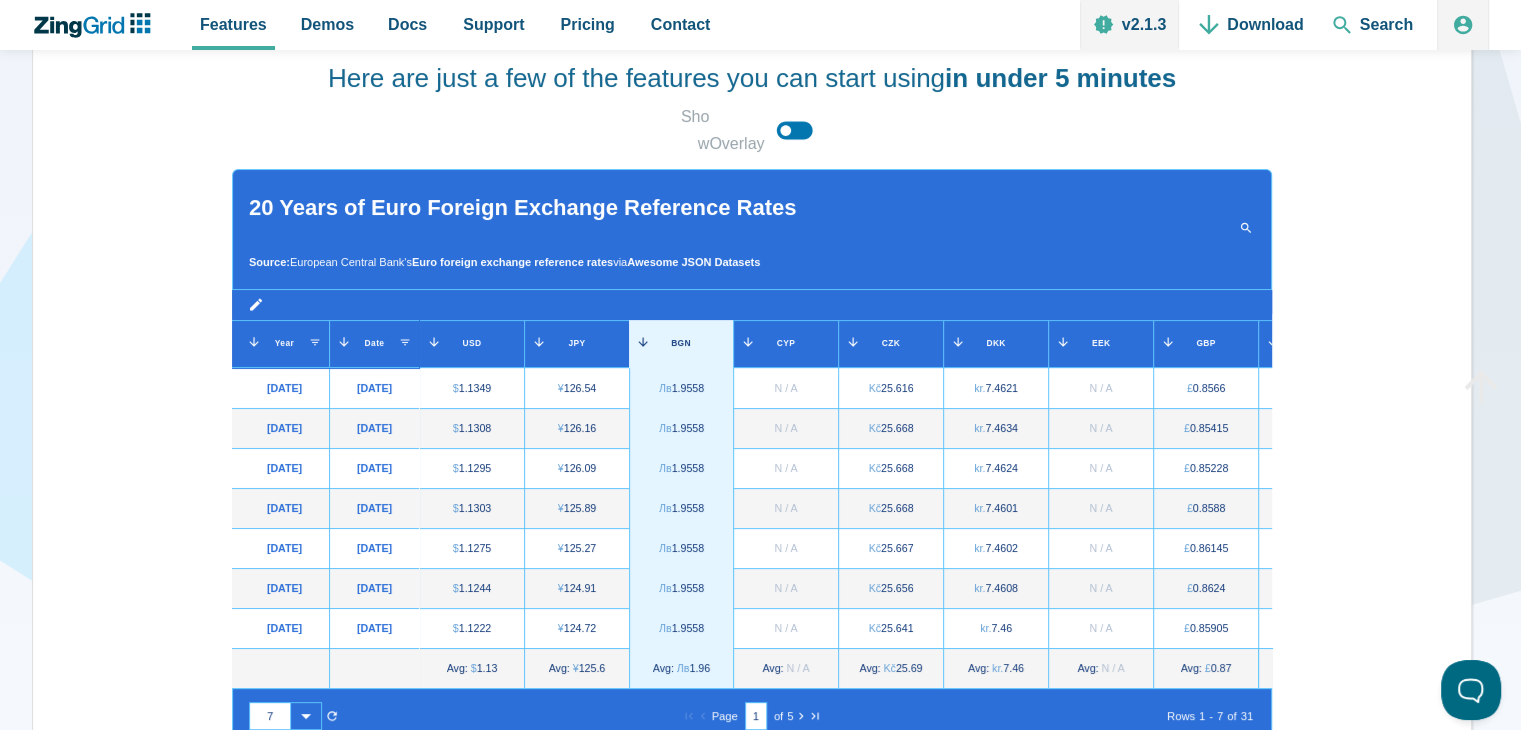 click on "CYP" at bounding box center [786, 344] 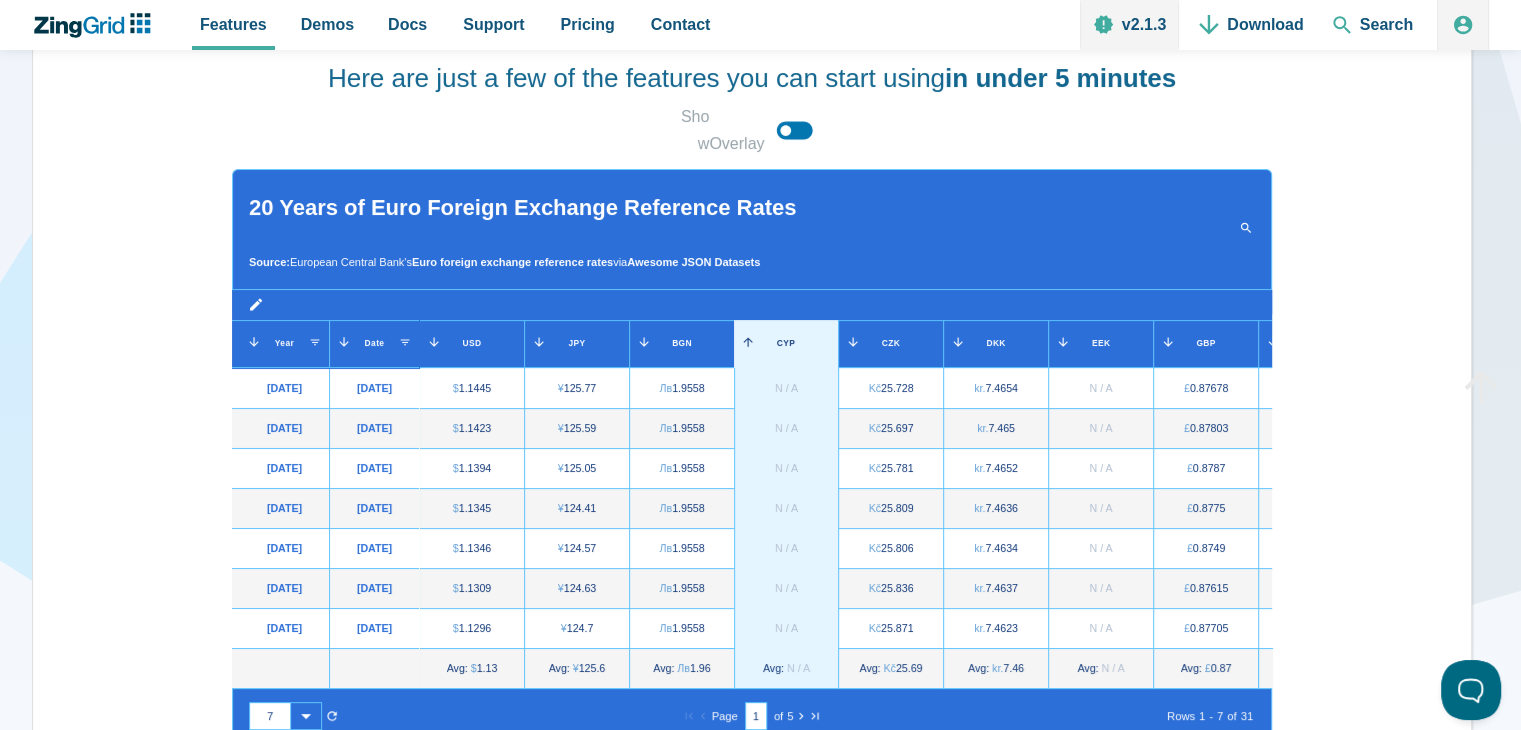 click on "CYP" at bounding box center [786, 344] 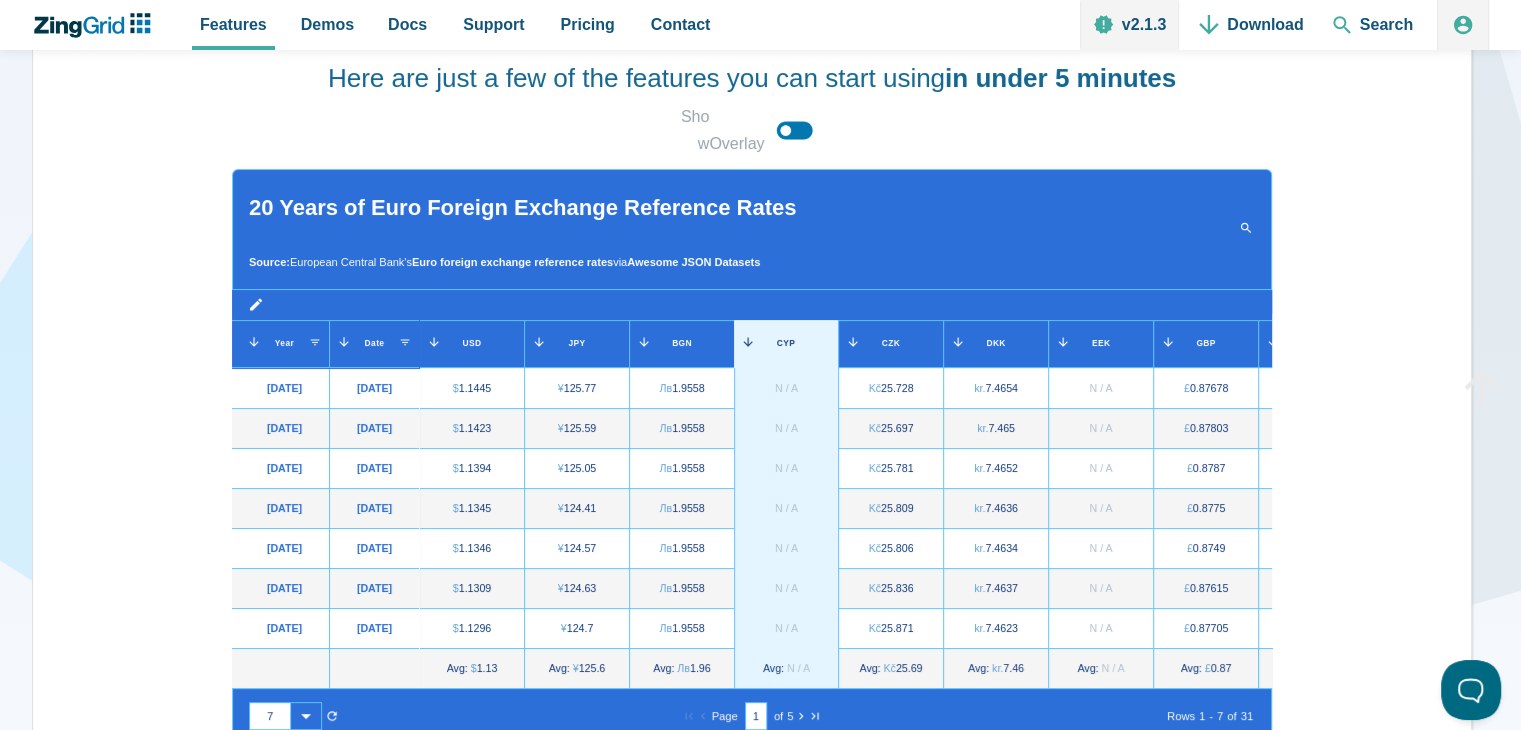 click on "CZK" at bounding box center [890, 344] 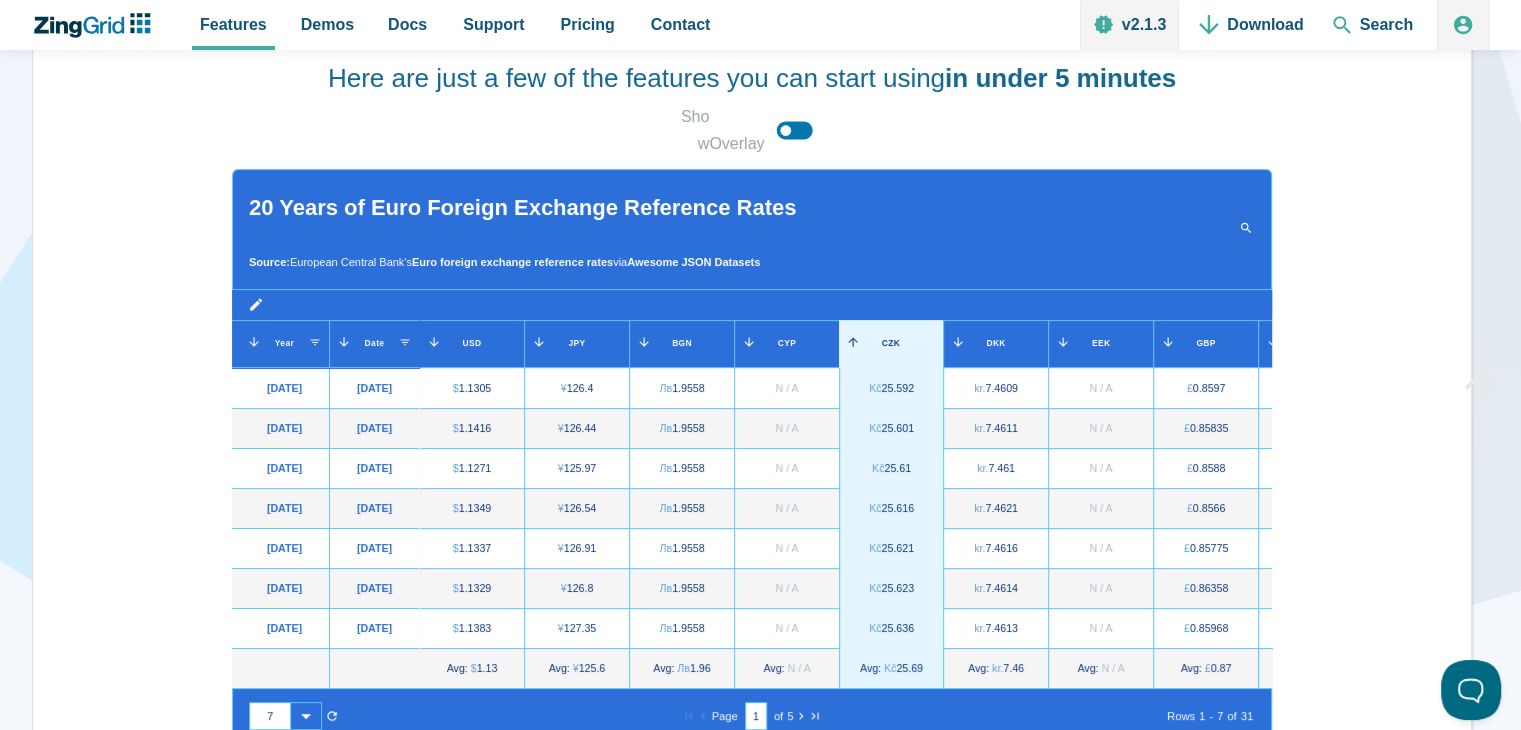 click at bounding box center [861, 344] 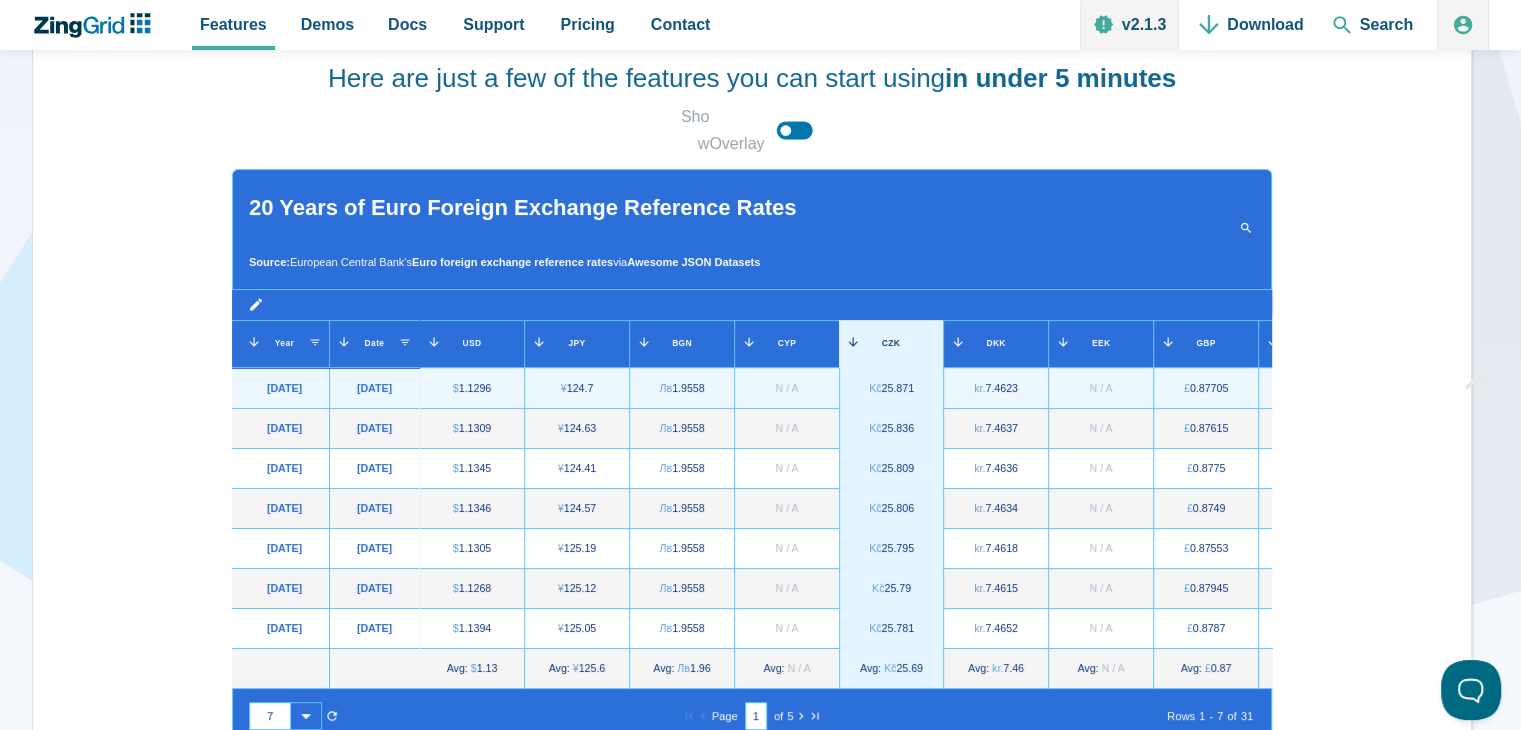 click on "2/12/2001" at bounding box center (374, 388) 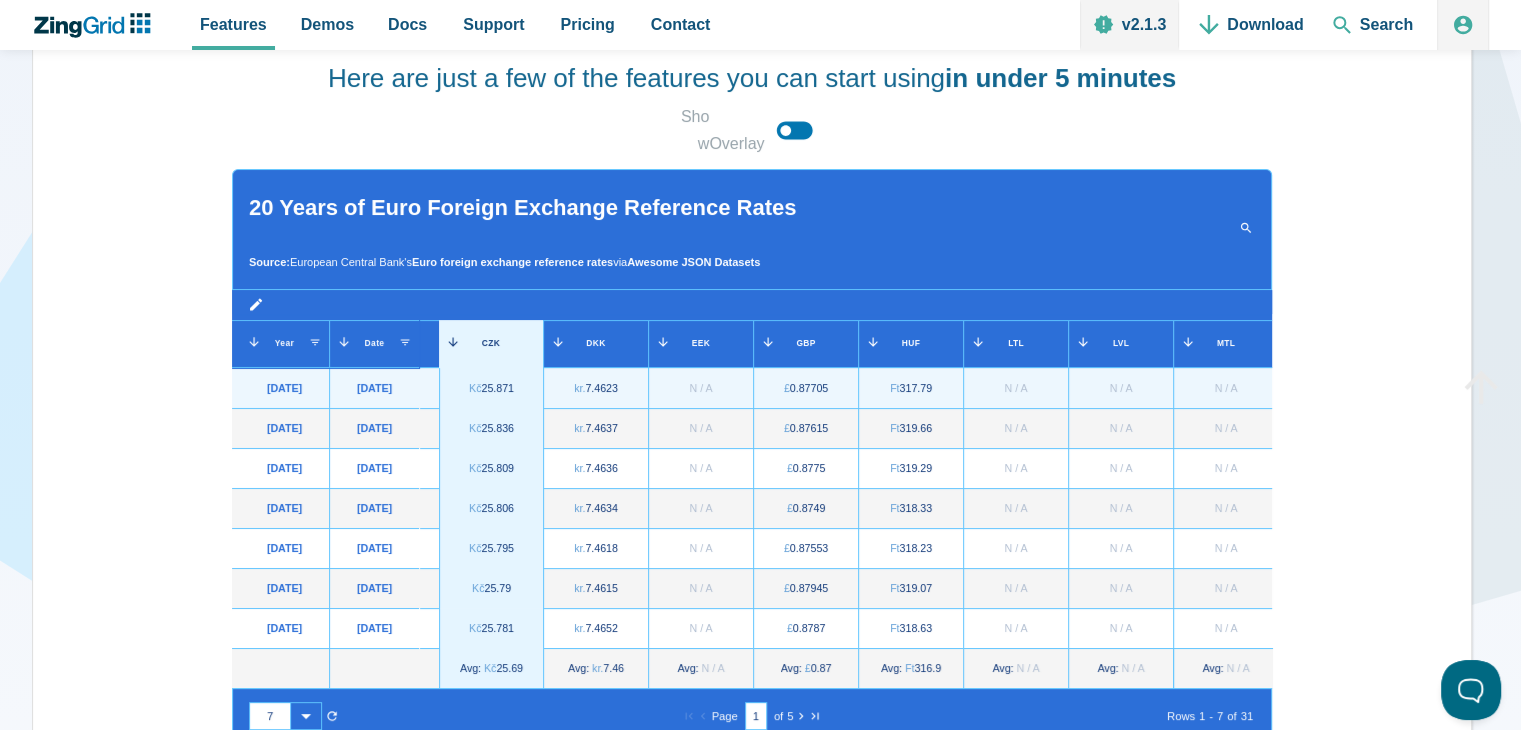 scroll, scrollTop: 0, scrollLeft: 0, axis: both 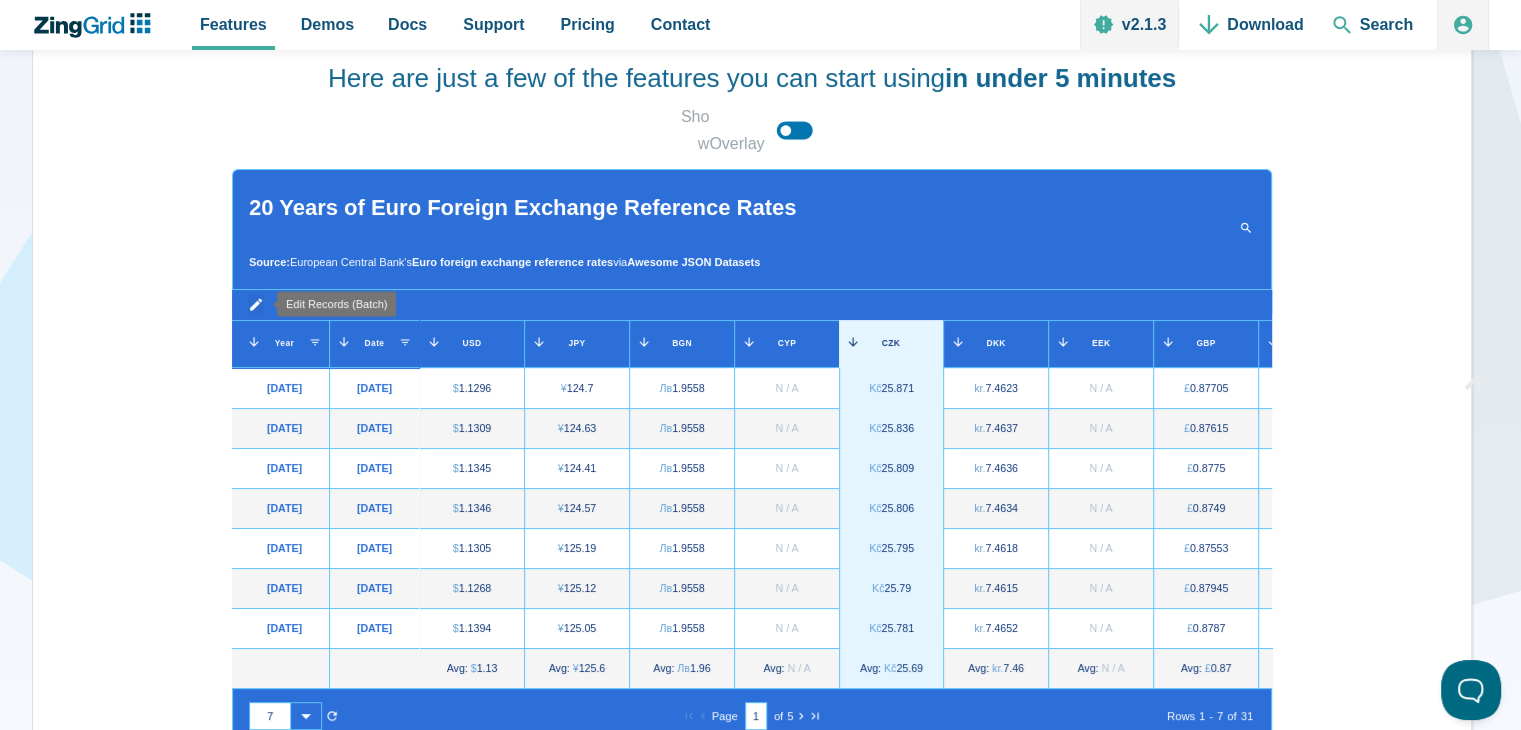 click 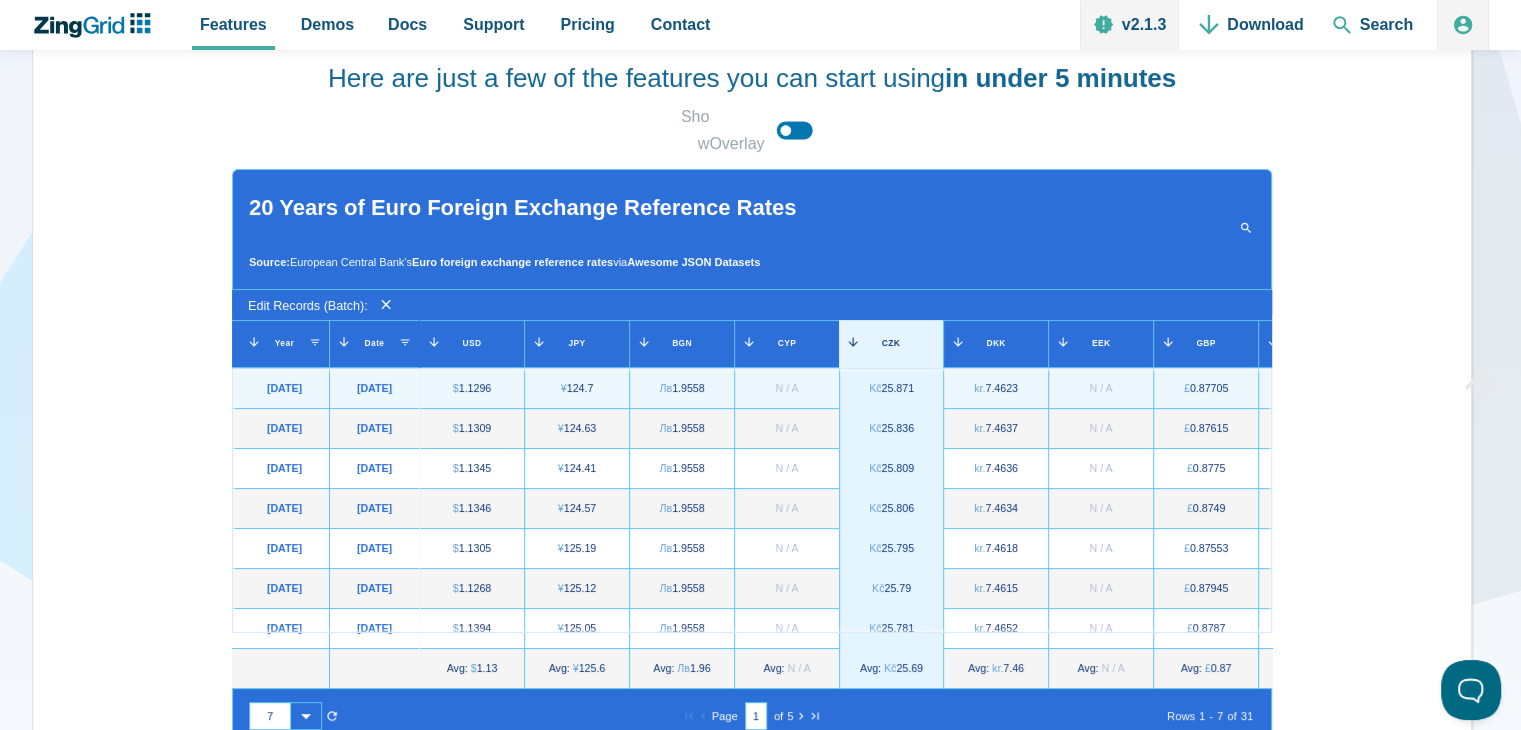 click on "2/12/2001" at bounding box center [374, 388] 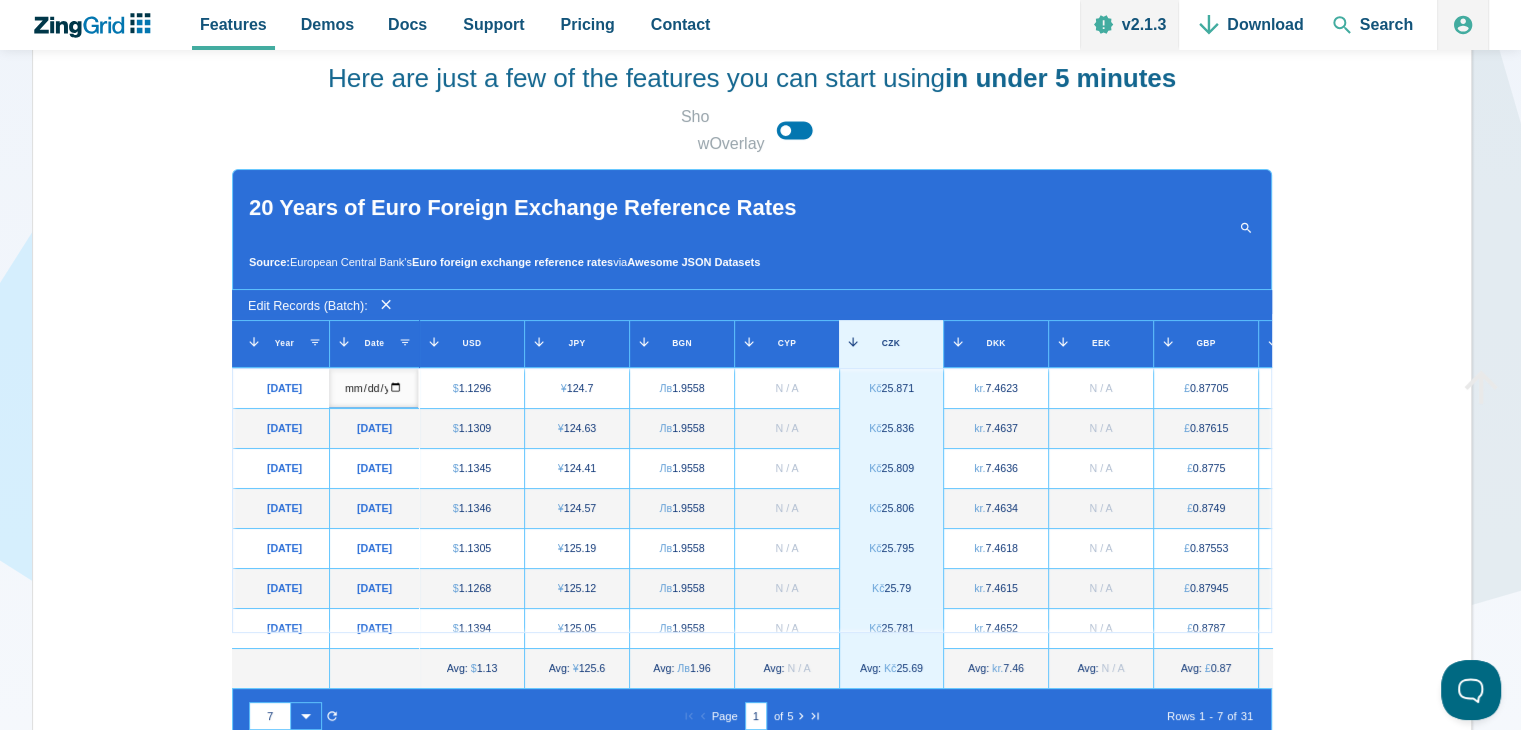 click on "2001-02-12" at bounding box center [373, 388] 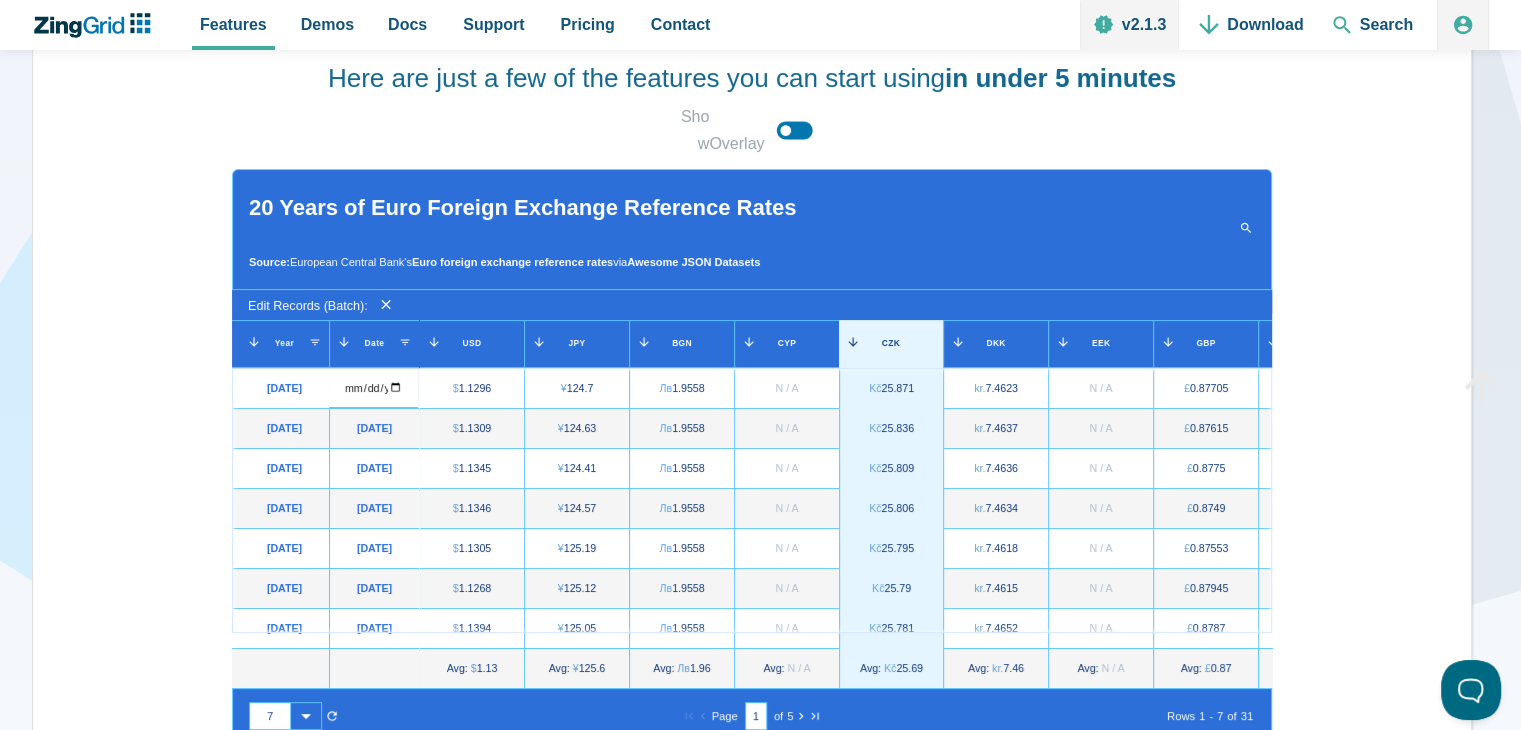 click 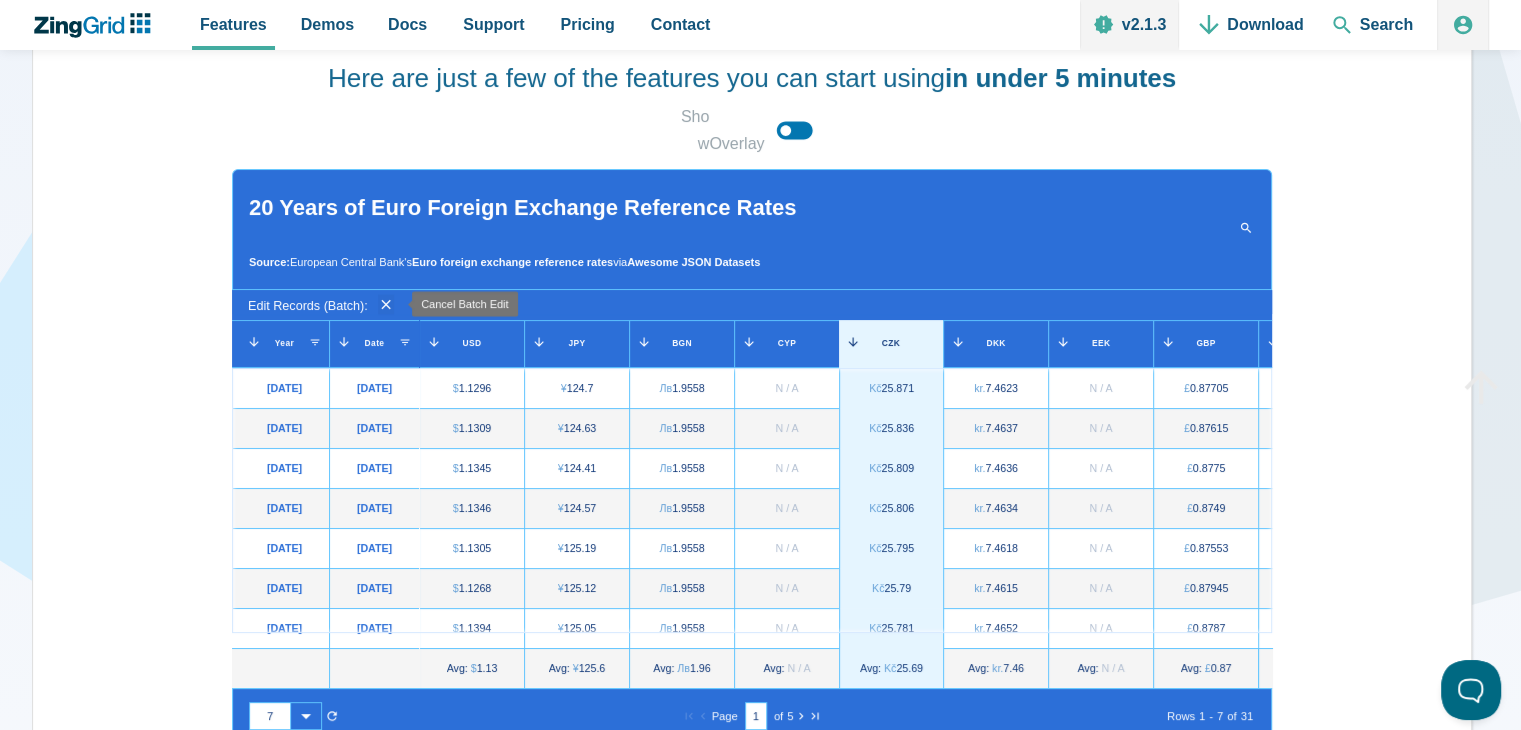 click 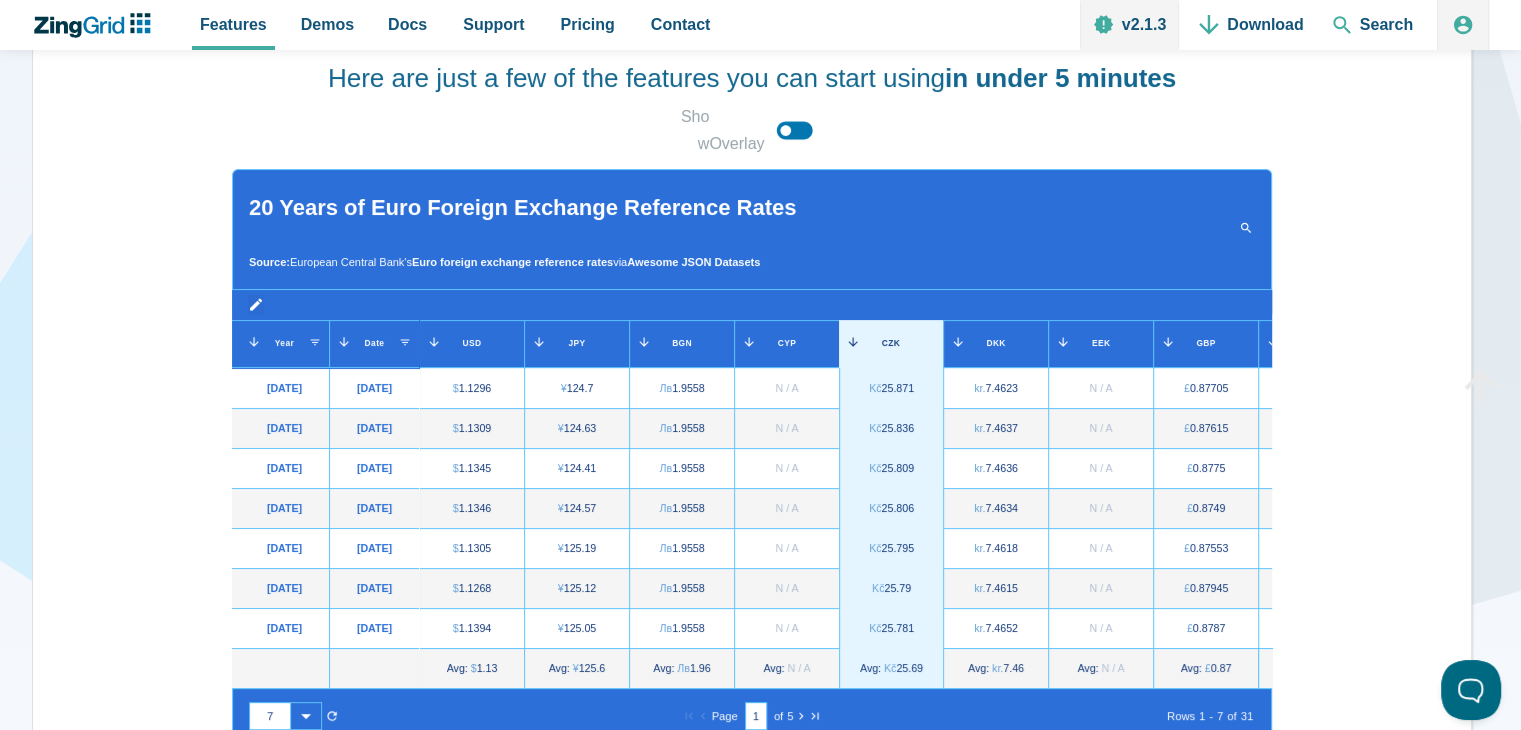 click 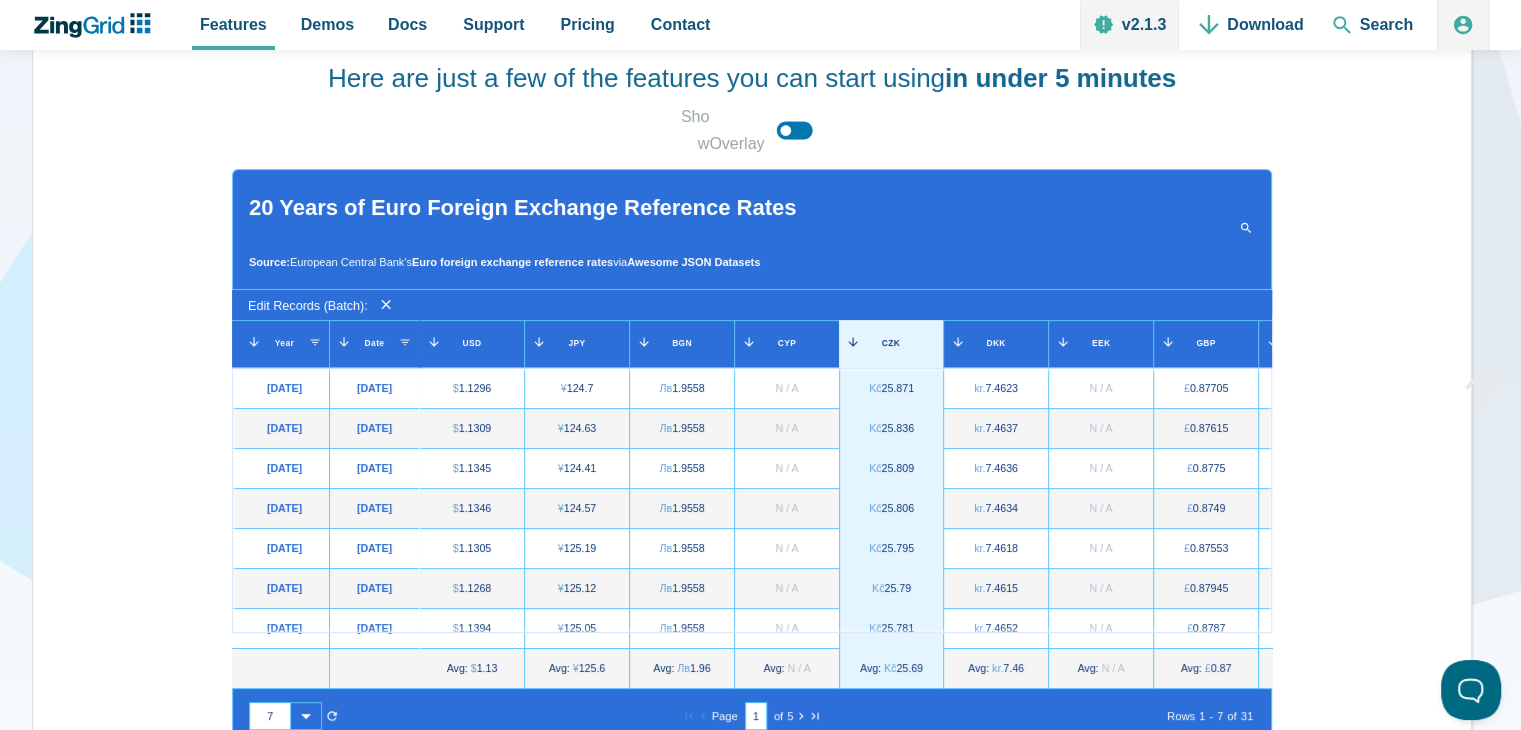 click on "Edit Records (Batch):" 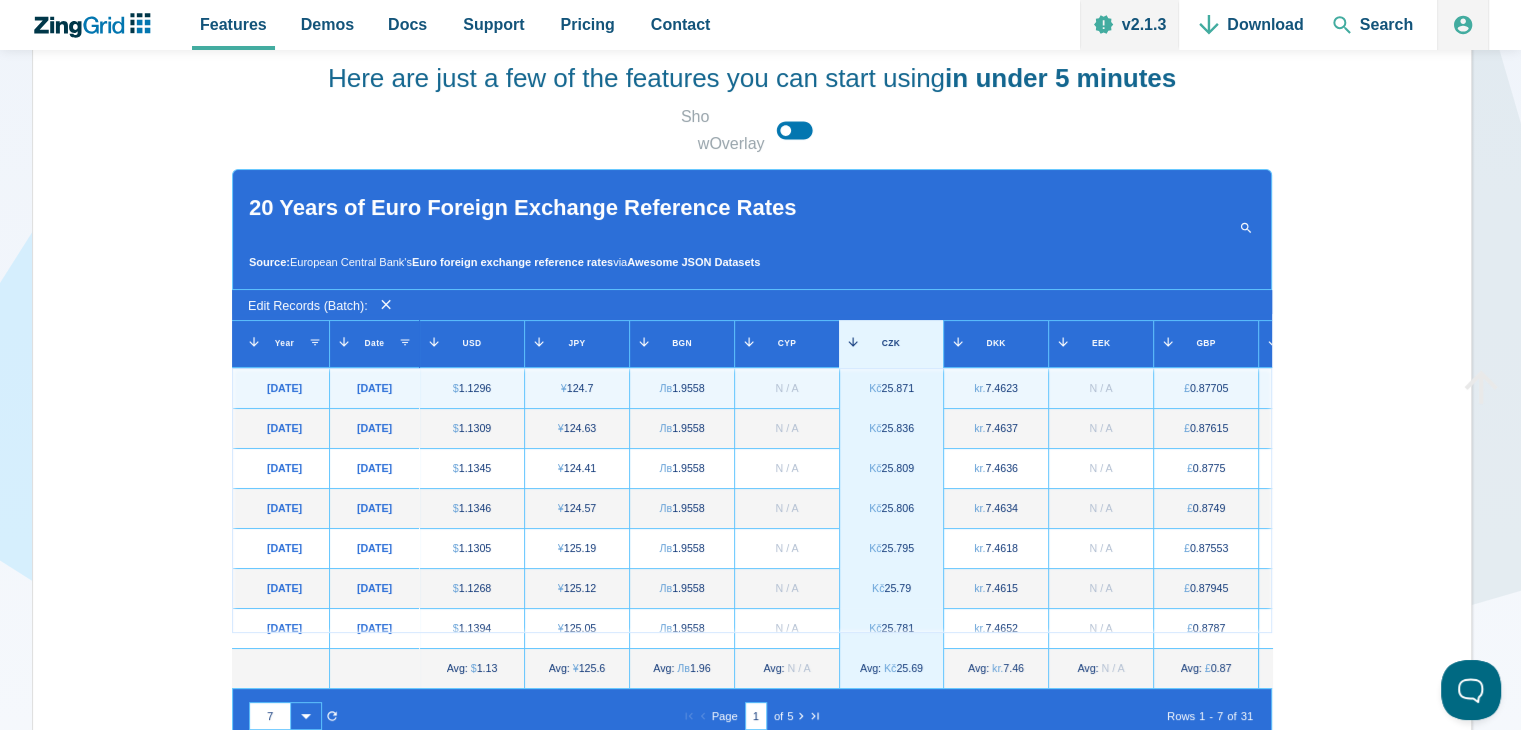 click on "2/12/2001" at bounding box center (374, 388) 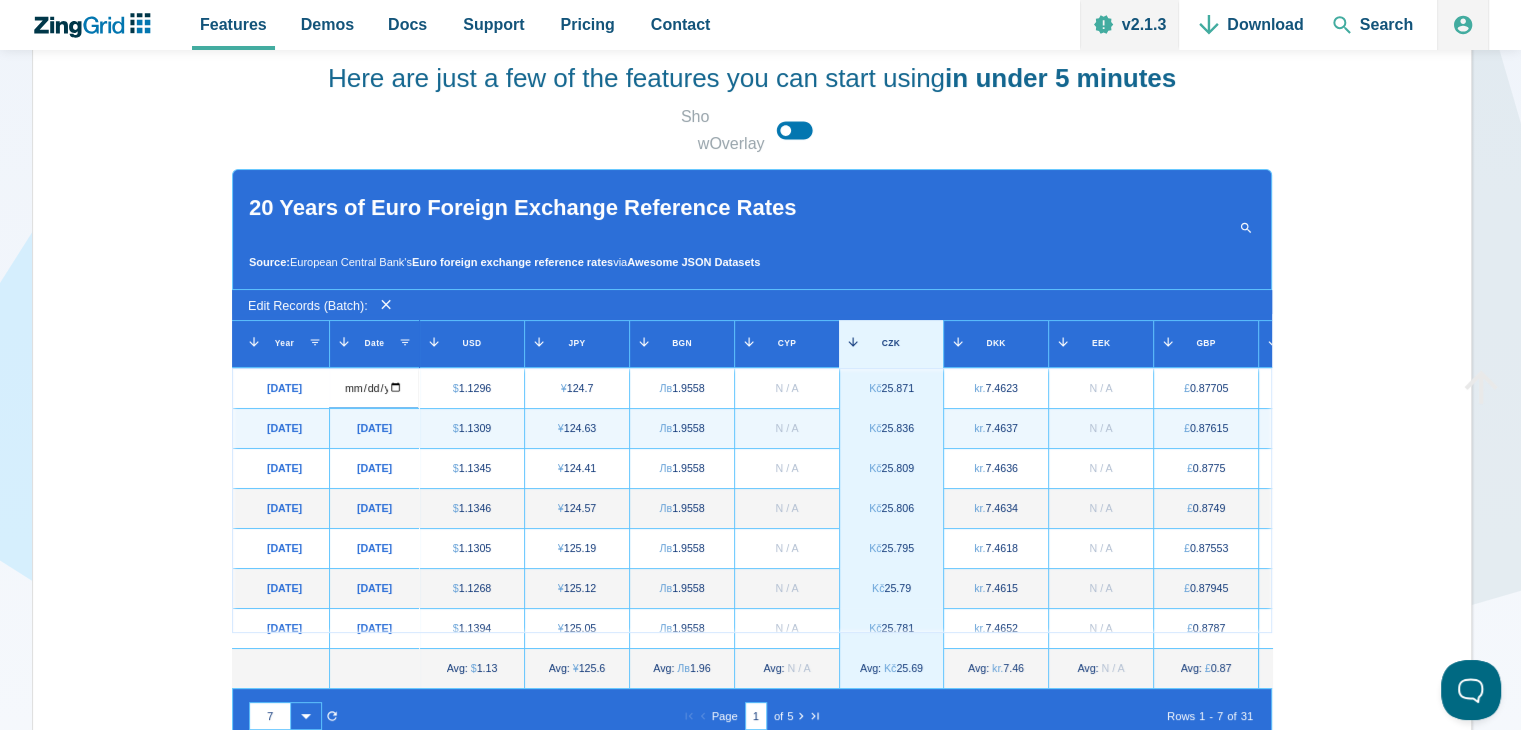 click on "2/11/2001" at bounding box center (374, 429) 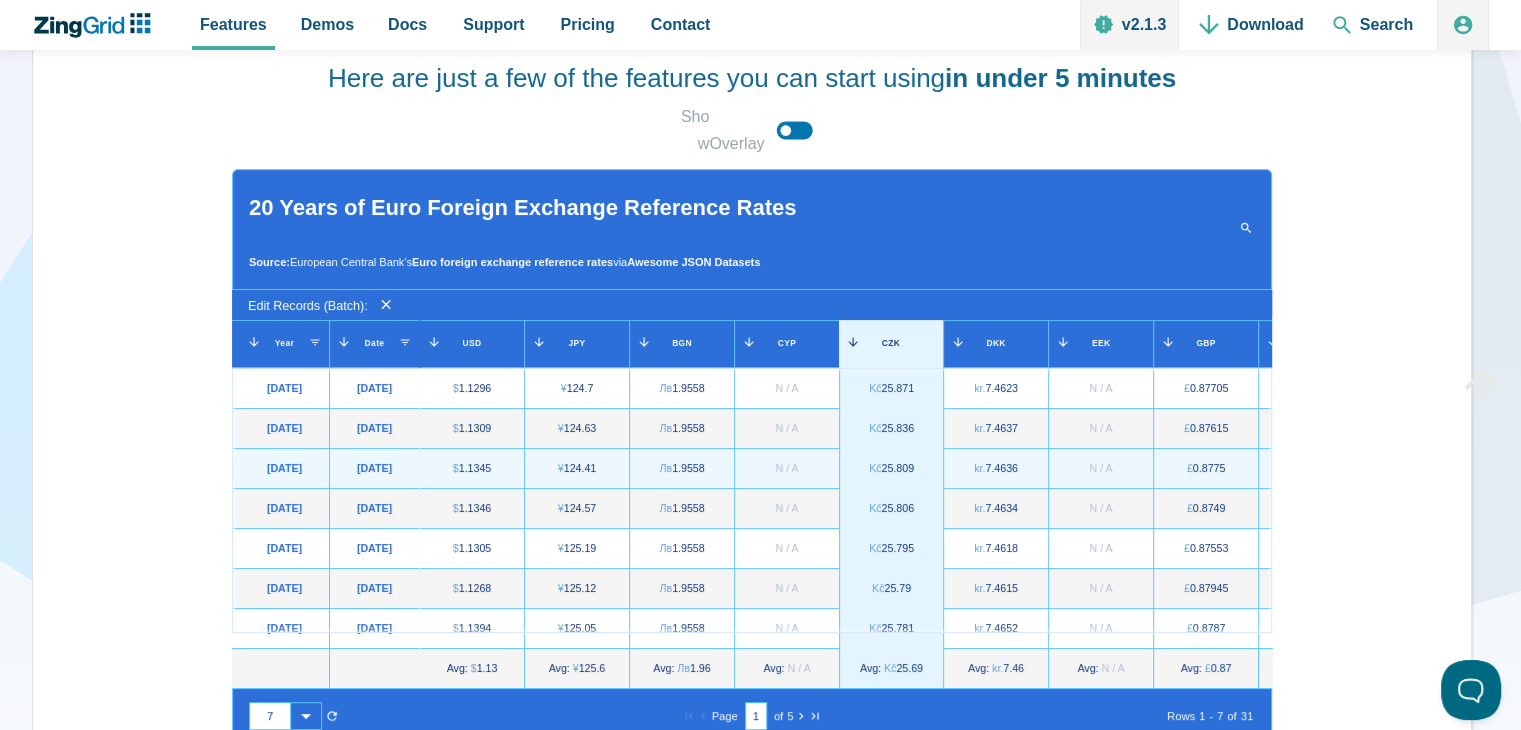 click on "2/7/2001" at bounding box center [374, 468] 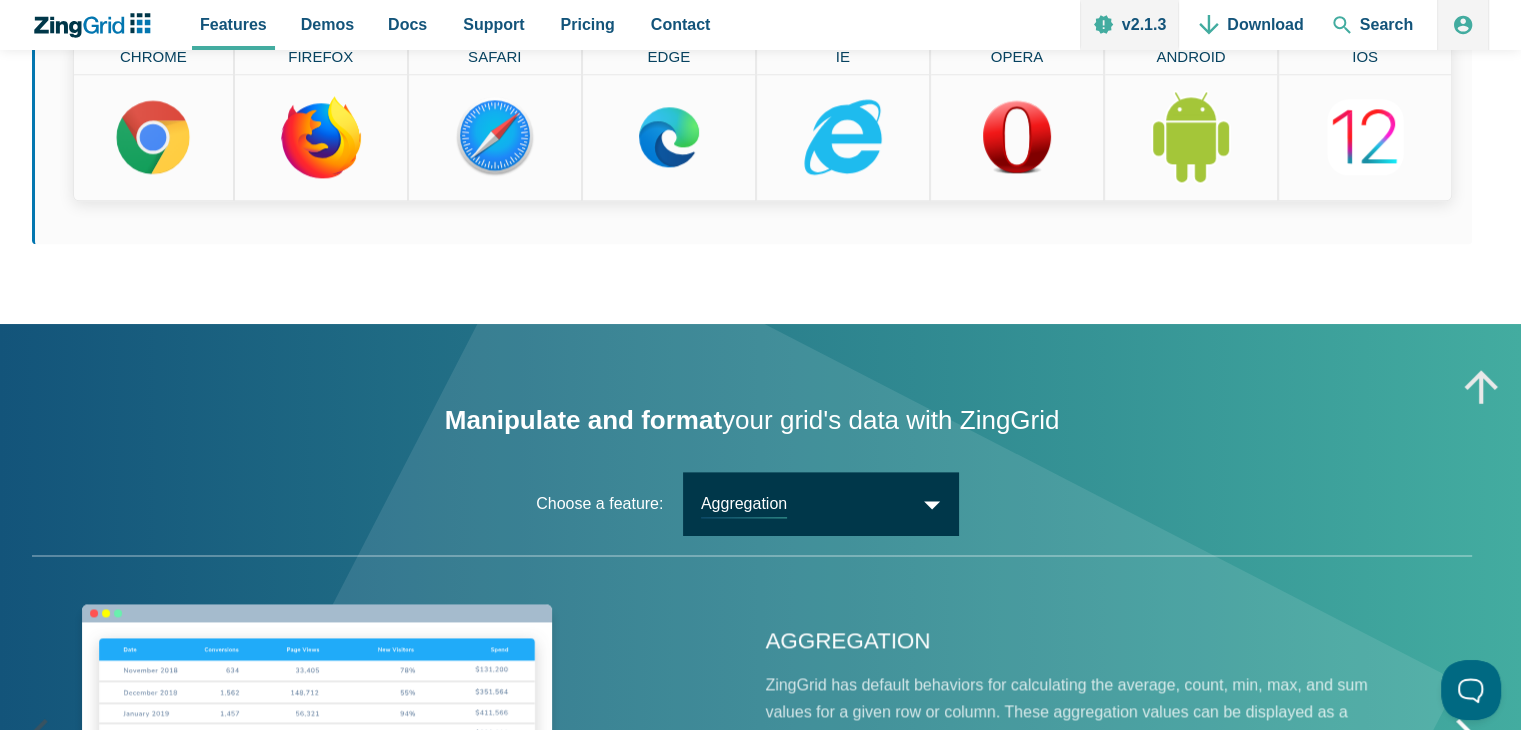 scroll, scrollTop: 2500, scrollLeft: 0, axis: vertical 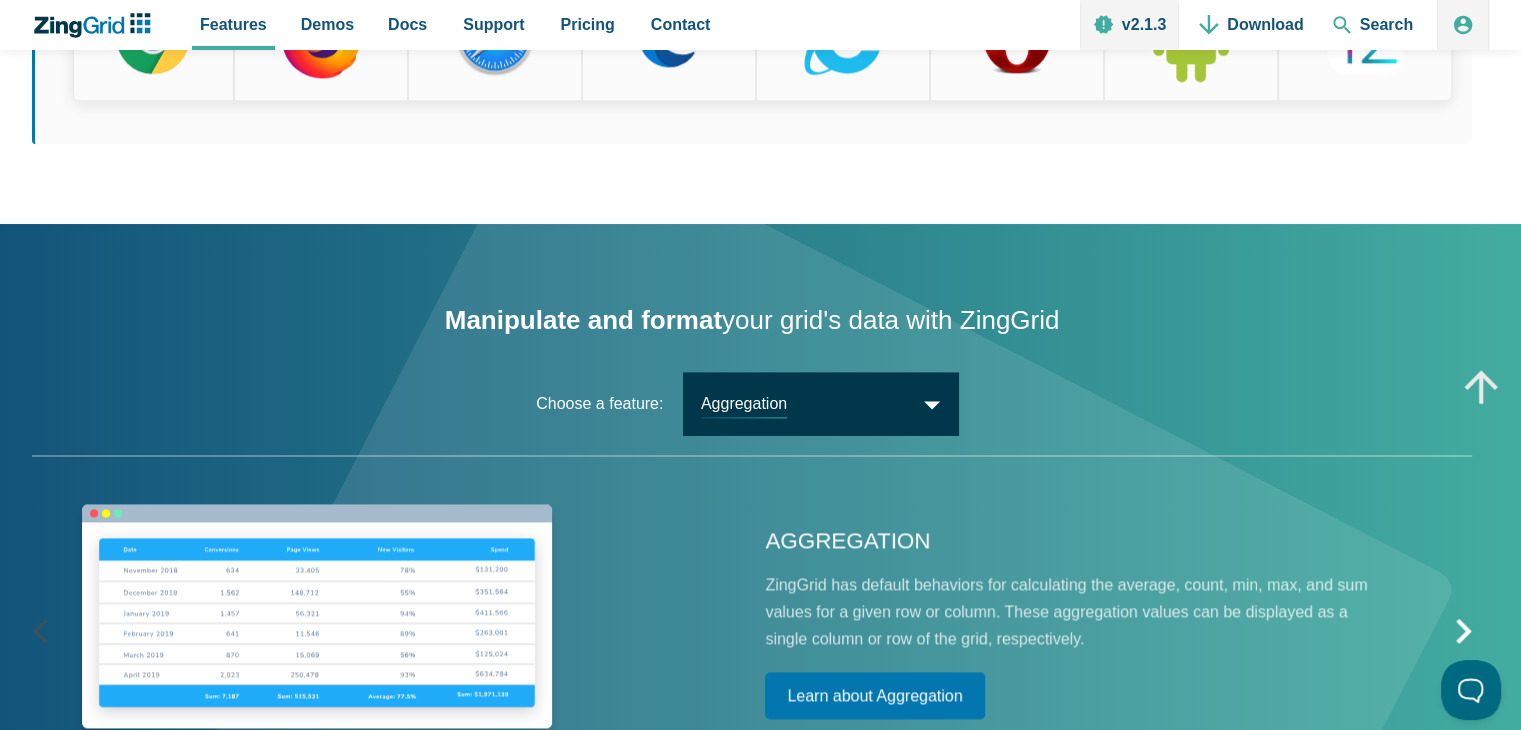 click on "Aggregation" at bounding box center (820, 403) 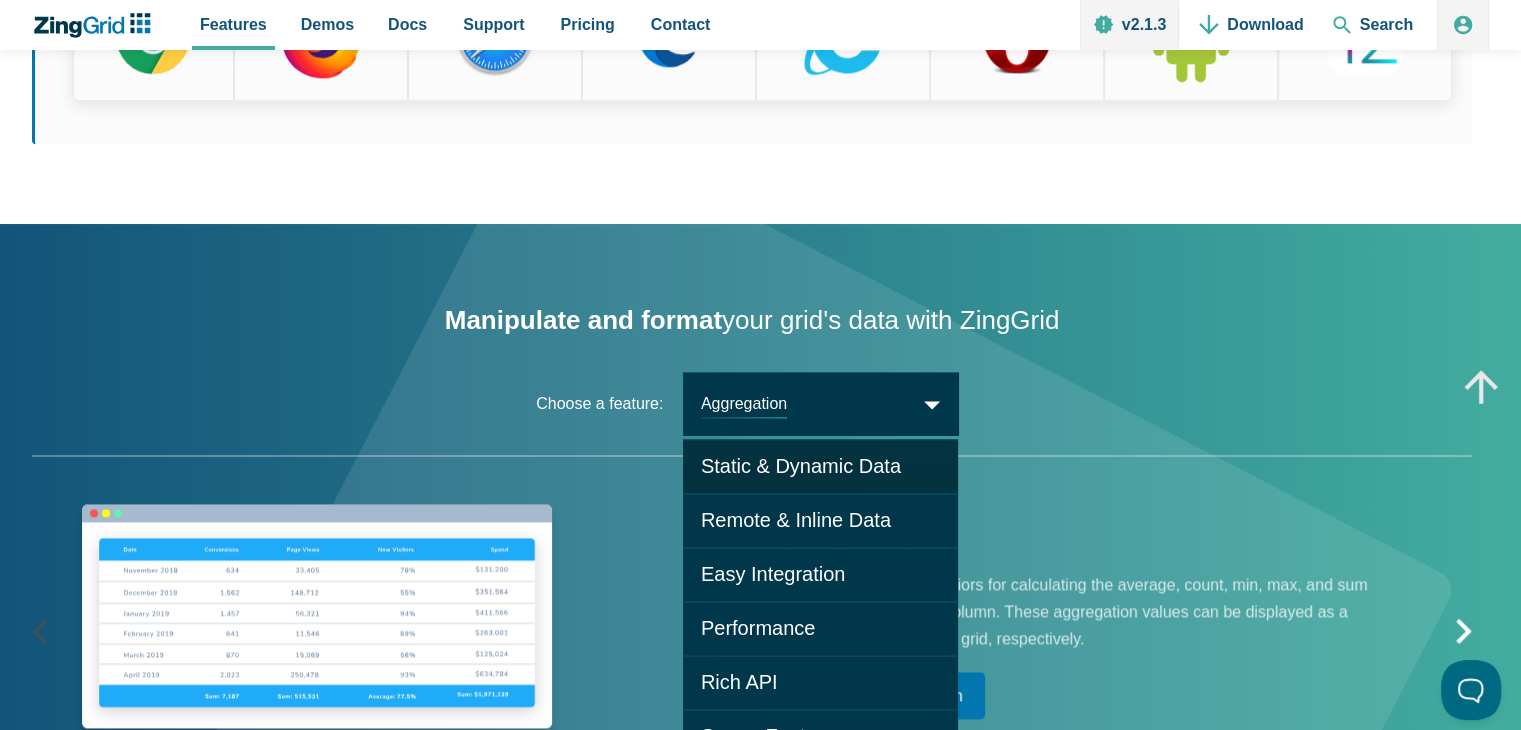 click on "Static & Dynamic Data" at bounding box center (820, 466) 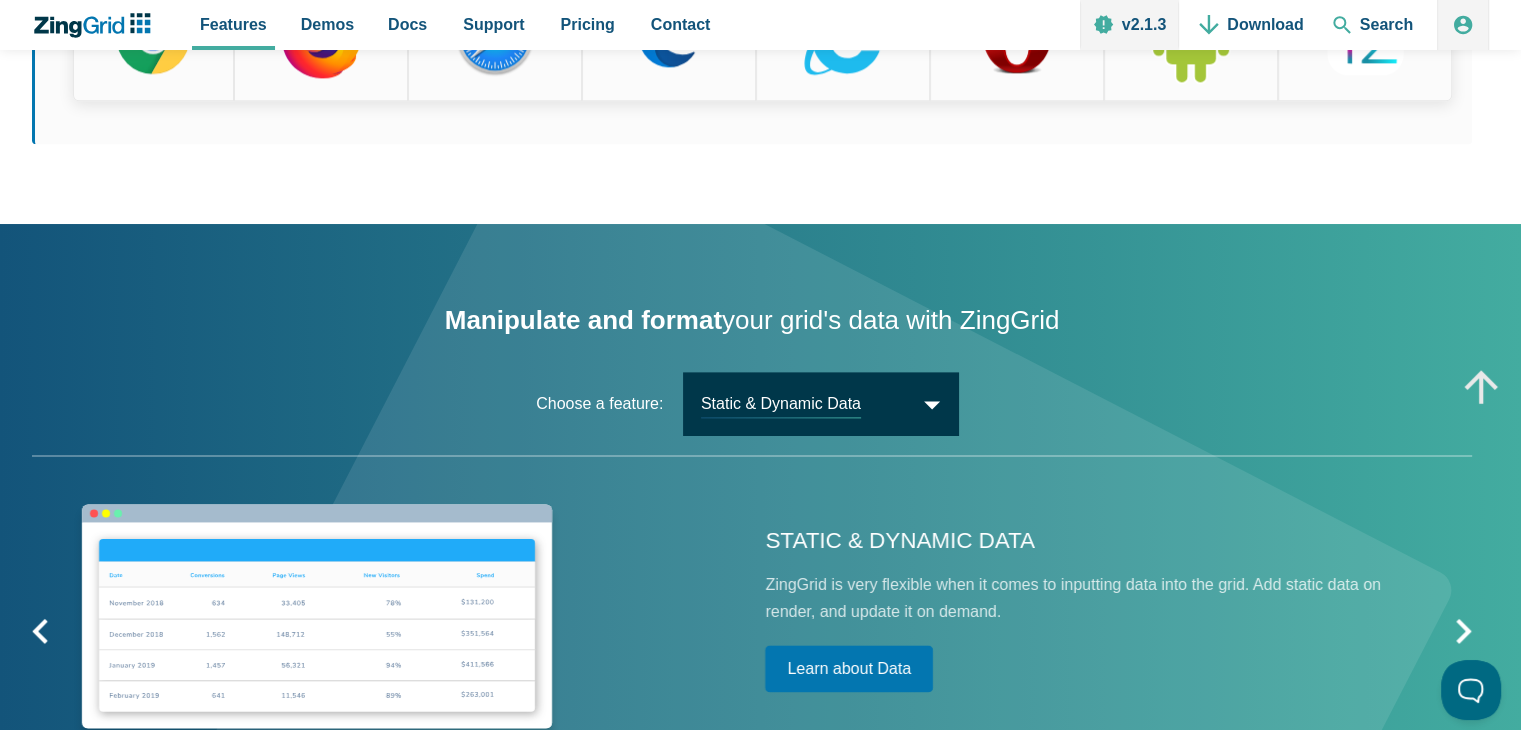 scroll, scrollTop: 2600, scrollLeft: 0, axis: vertical 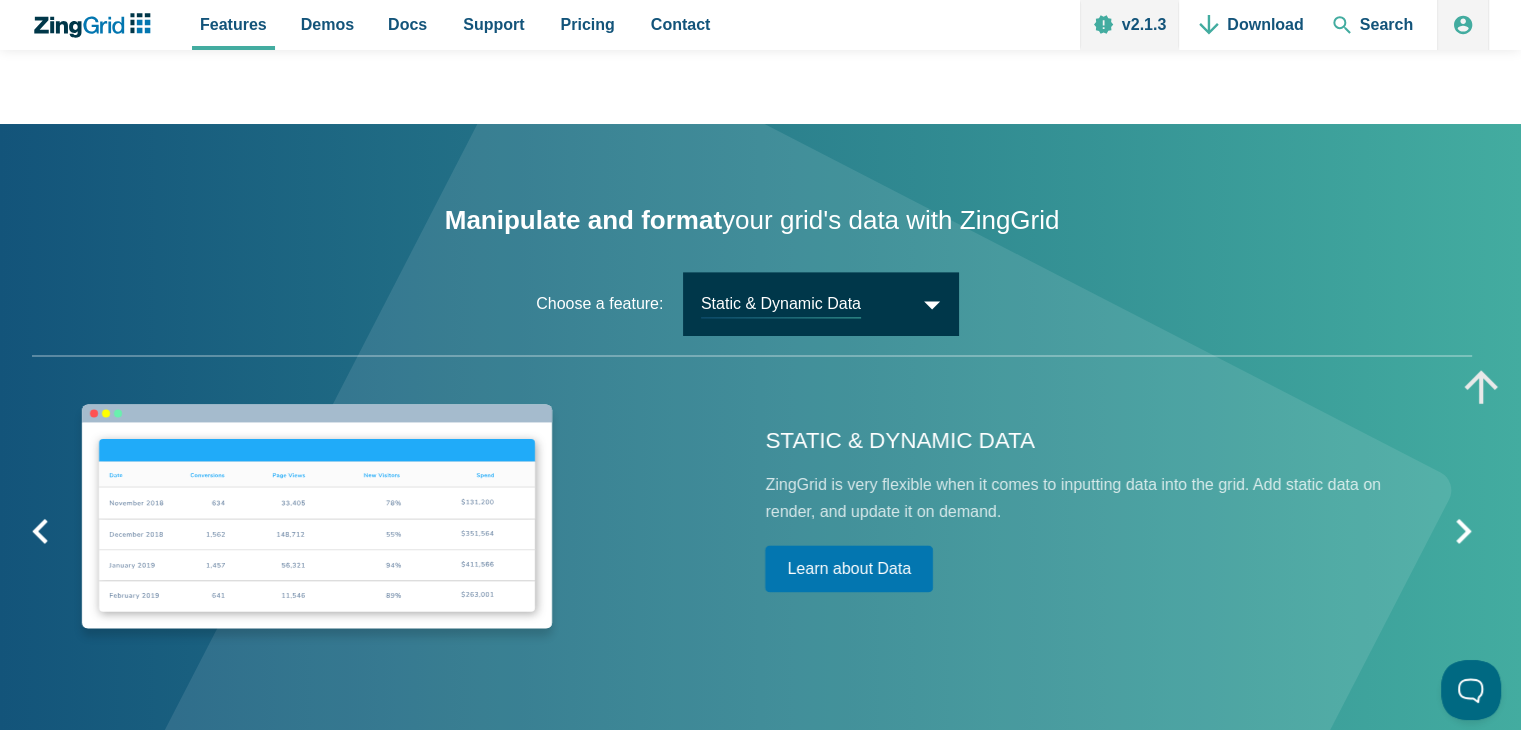 click on "Static & Dynamic Data" at bounding box center (820, 303) 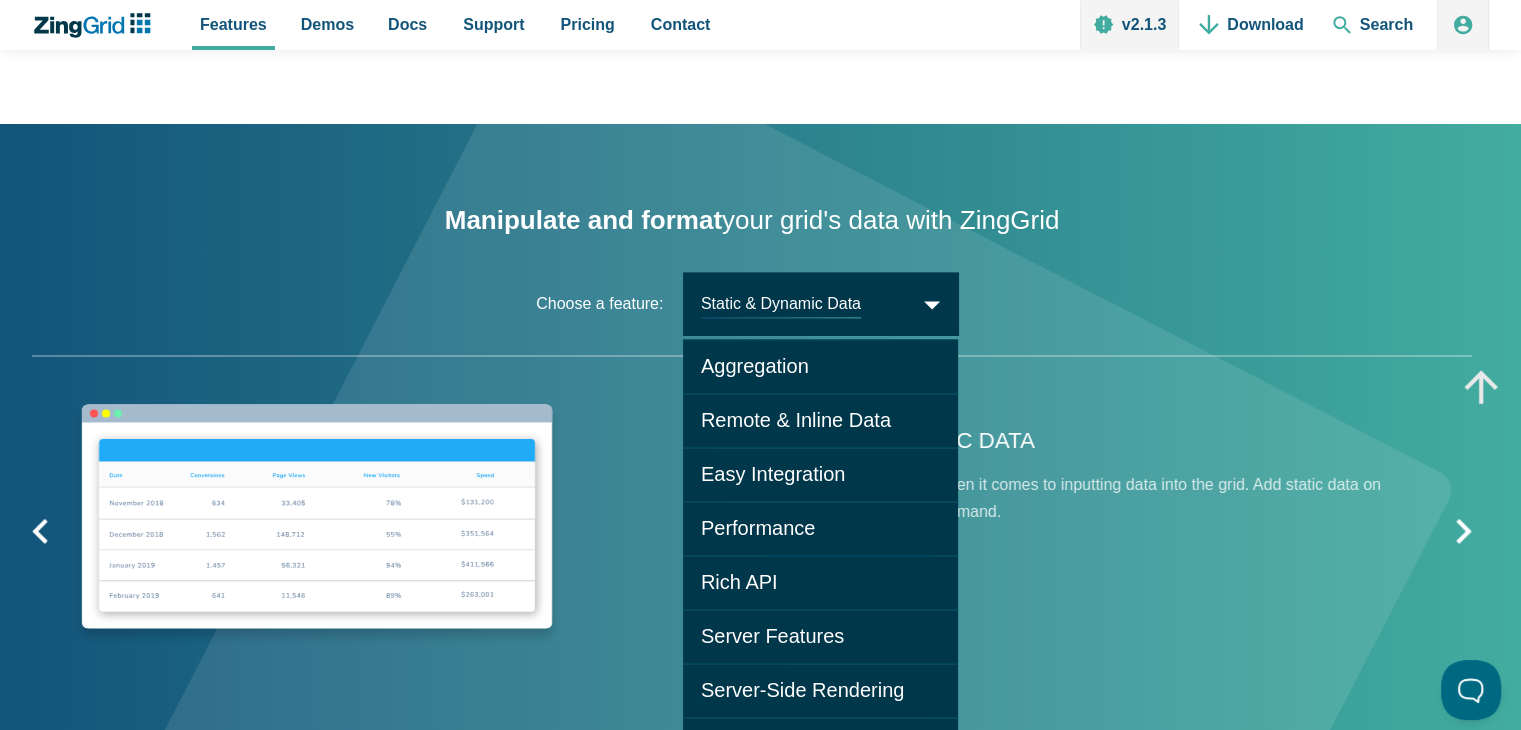 click on "Static & Dynamic Data
ZingGrid is very flexible when it comes to inputting data into the grid. Add static data on render, and update it on demand.
Learn about Data" at bounding box center (1073, 528) 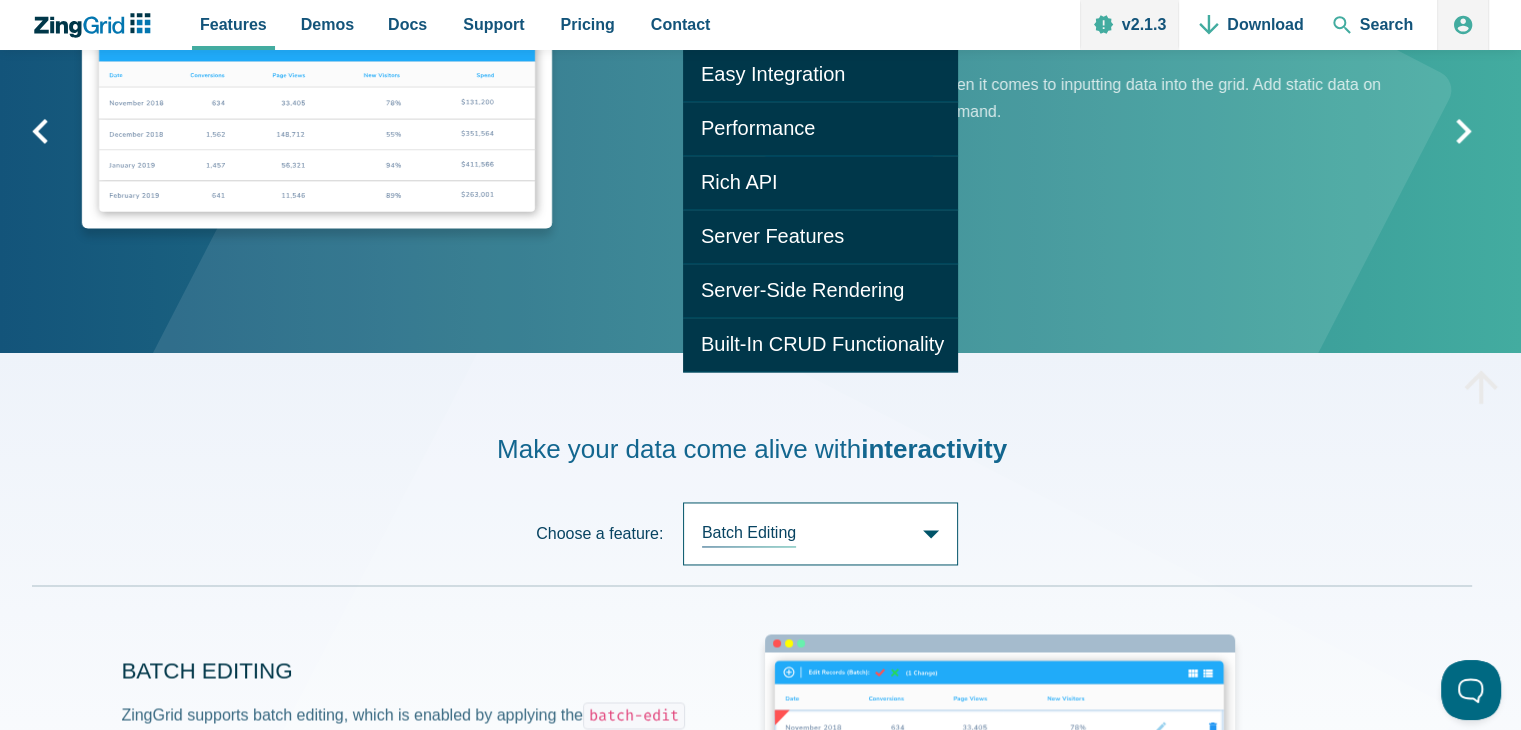 scroll, scrollTop: 3100, scrollLeft: 0, axis: vertical 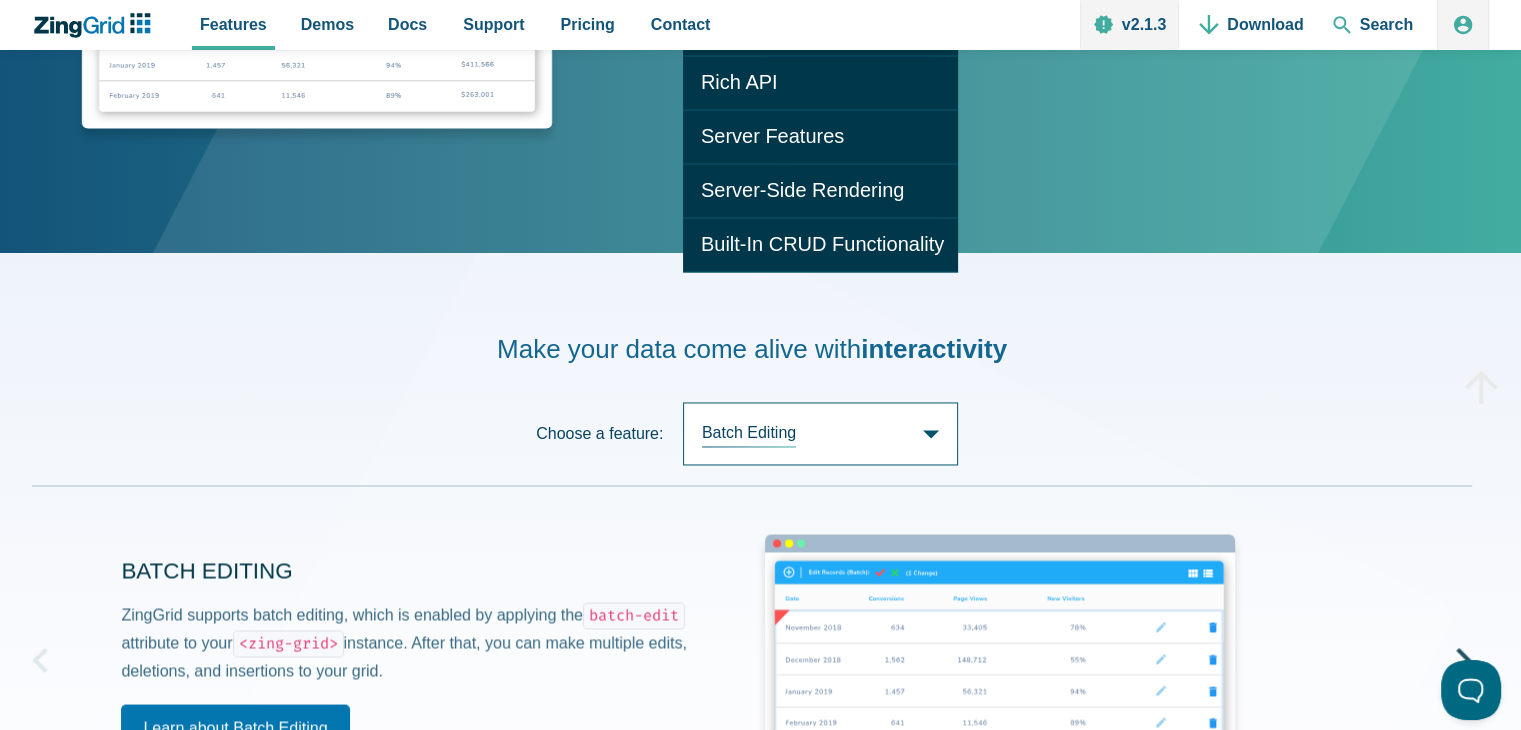 click on "Choose a feature:
Batch Editing
Batch Editing
Context Menu
Dialog Modal
Dragging
Drilldown
Editing
Expandable Content
Exporting Data
Filtering
Frozen Columns
Frozen Rows
Paging
Row Grouping
Search
Selection
Sorting
Status
Virtual Scrolling" at bounding box center [752, 444] 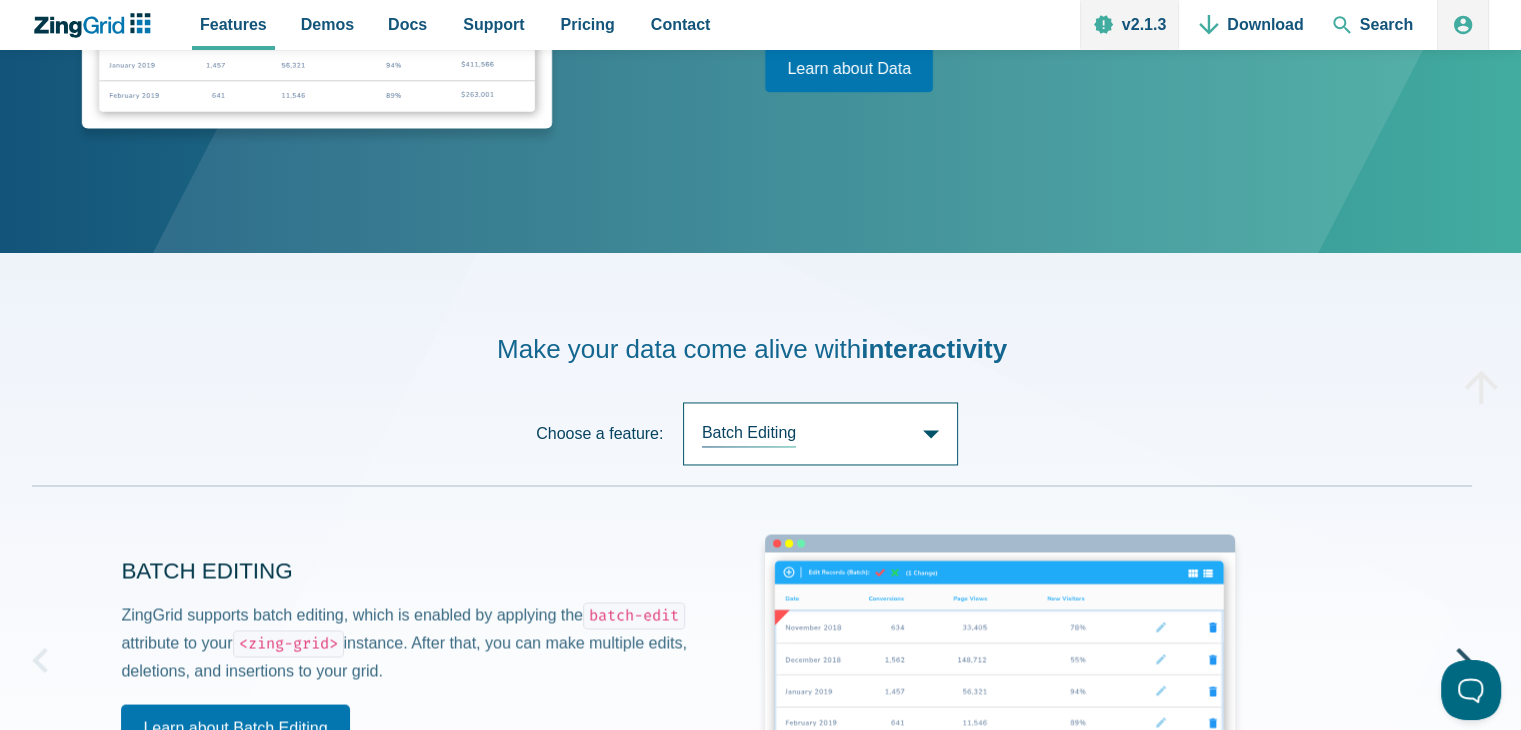 click on "Batch Editing" at bounding box center (820, 433) 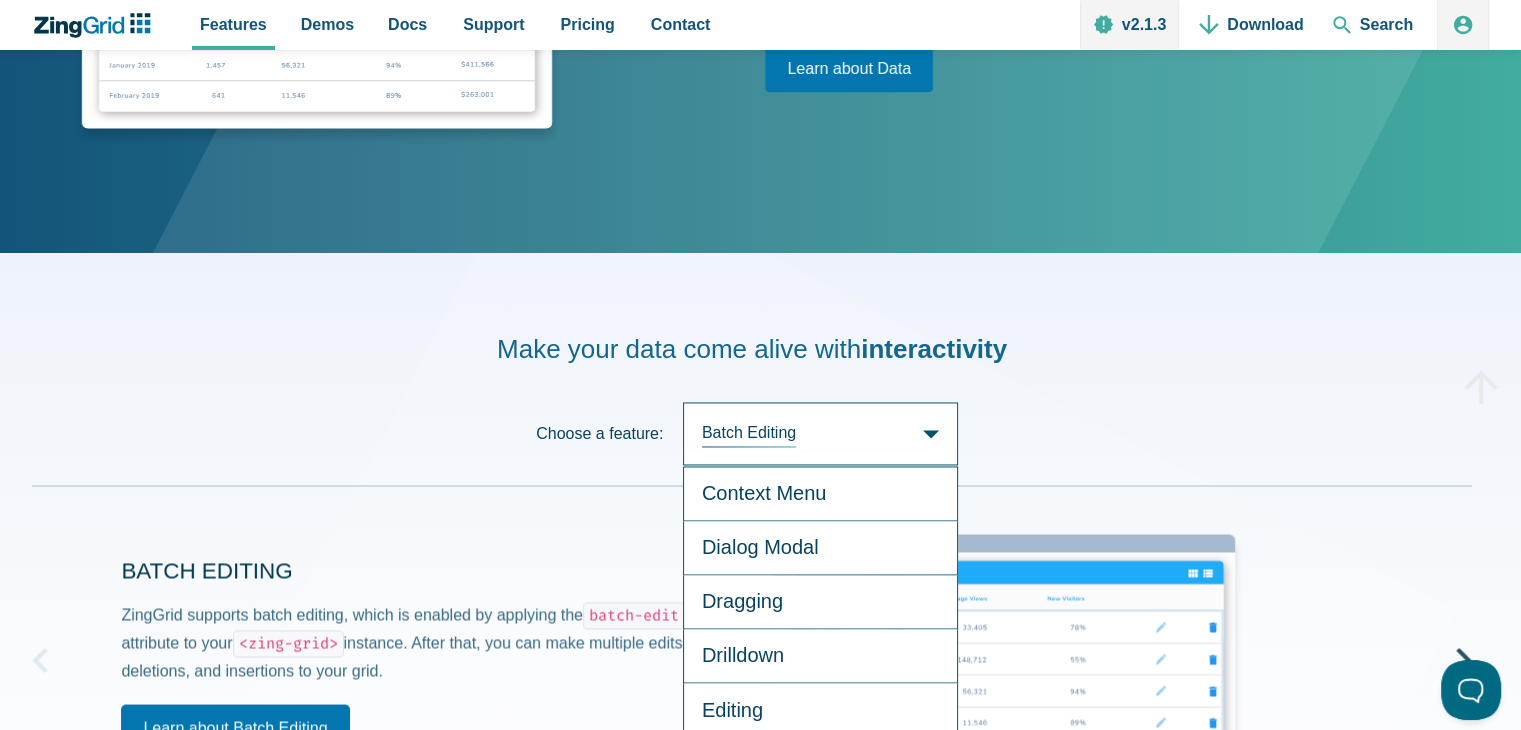 click on "Batch Editing" at bounding box center (820, 433) 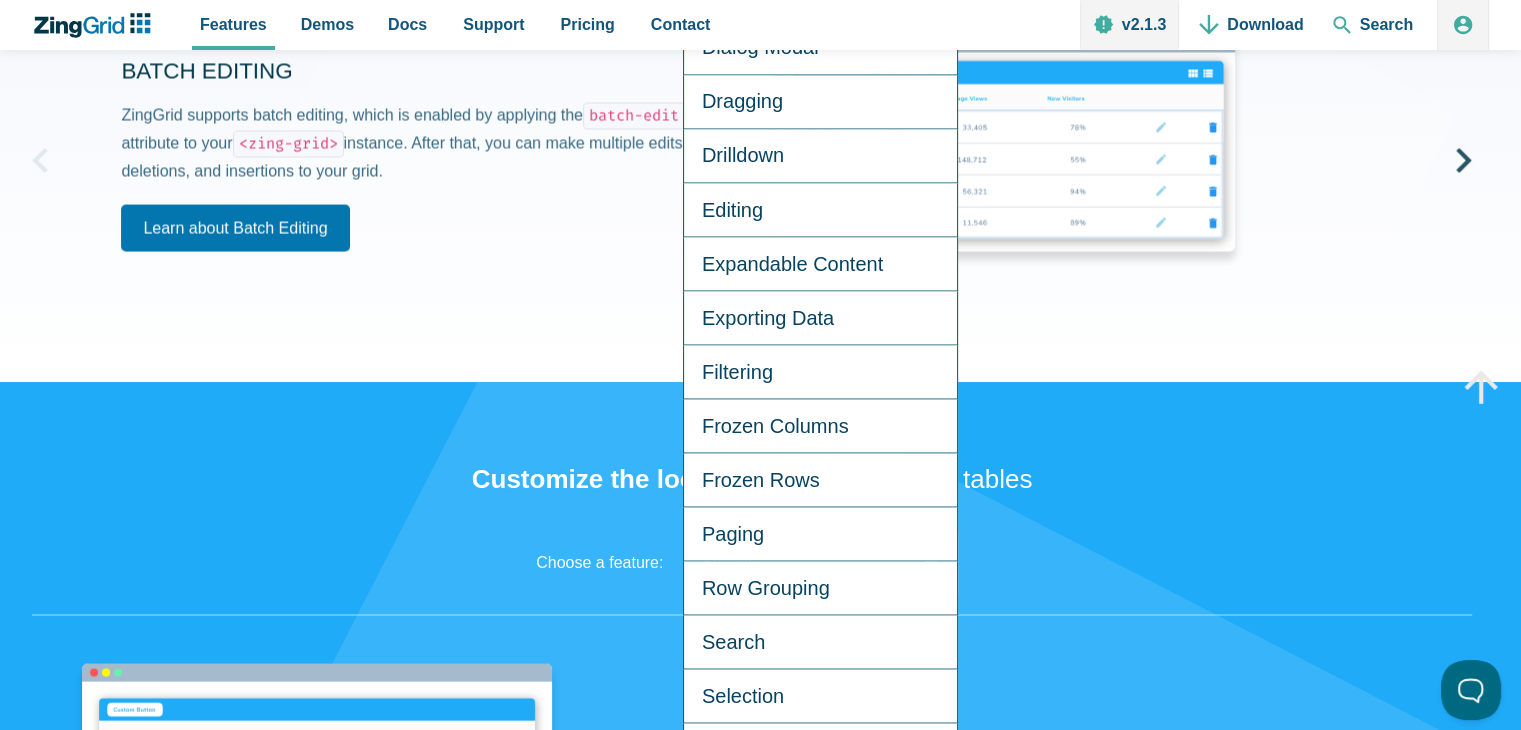 click on "Customize the look & feel  of your grids & tables
Choose a feature:
Buttons
Buttons
Captioning
Column Headers
Column Types
Conditional Formatting
Custom Columns
Gridlines
Layouts
Loading Screen
Media Types
Mobile
Nested Content
Source
Viewports
Zebra Striping
Viewports" at bounding box center (752, 696) 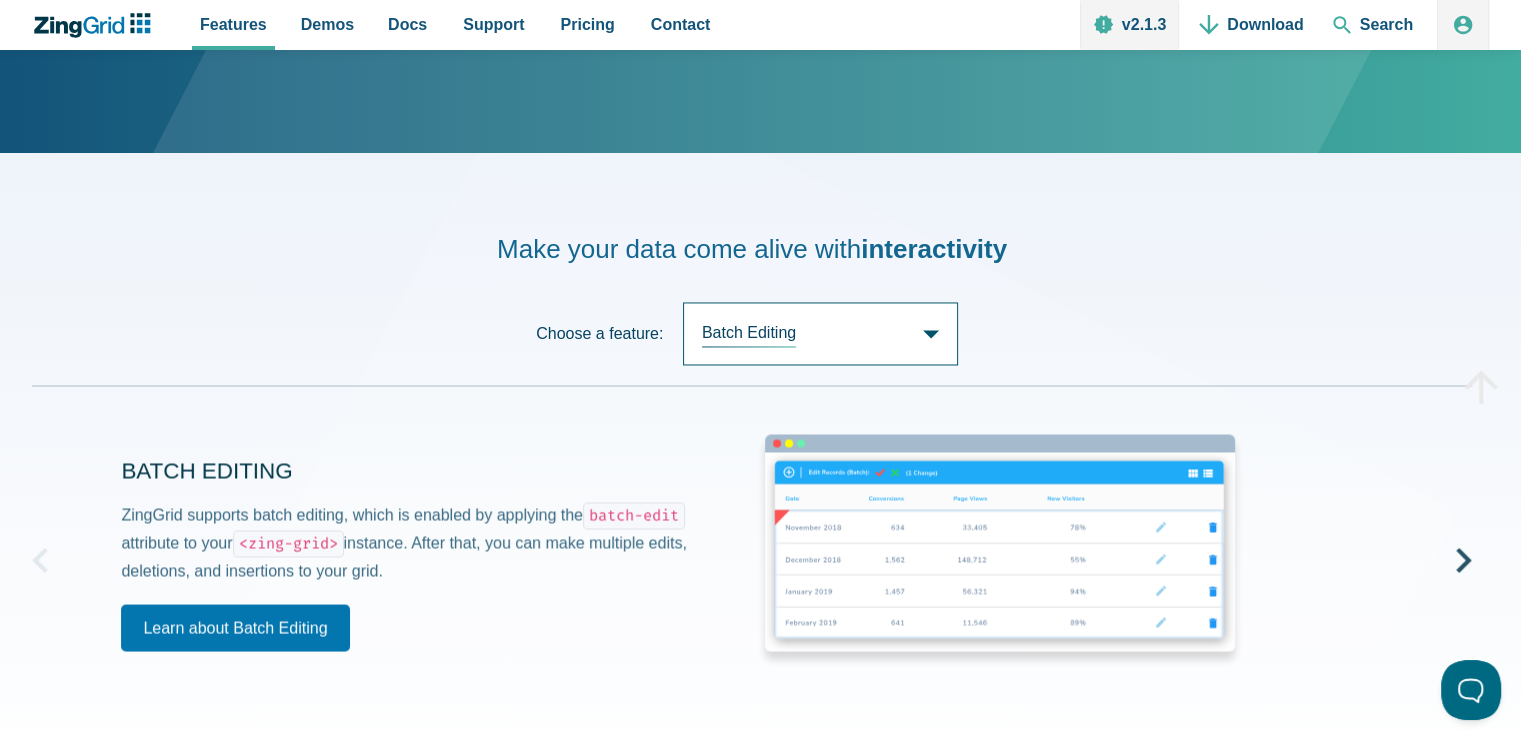 click on "Batch Editing" at bounding box center (820, 333) 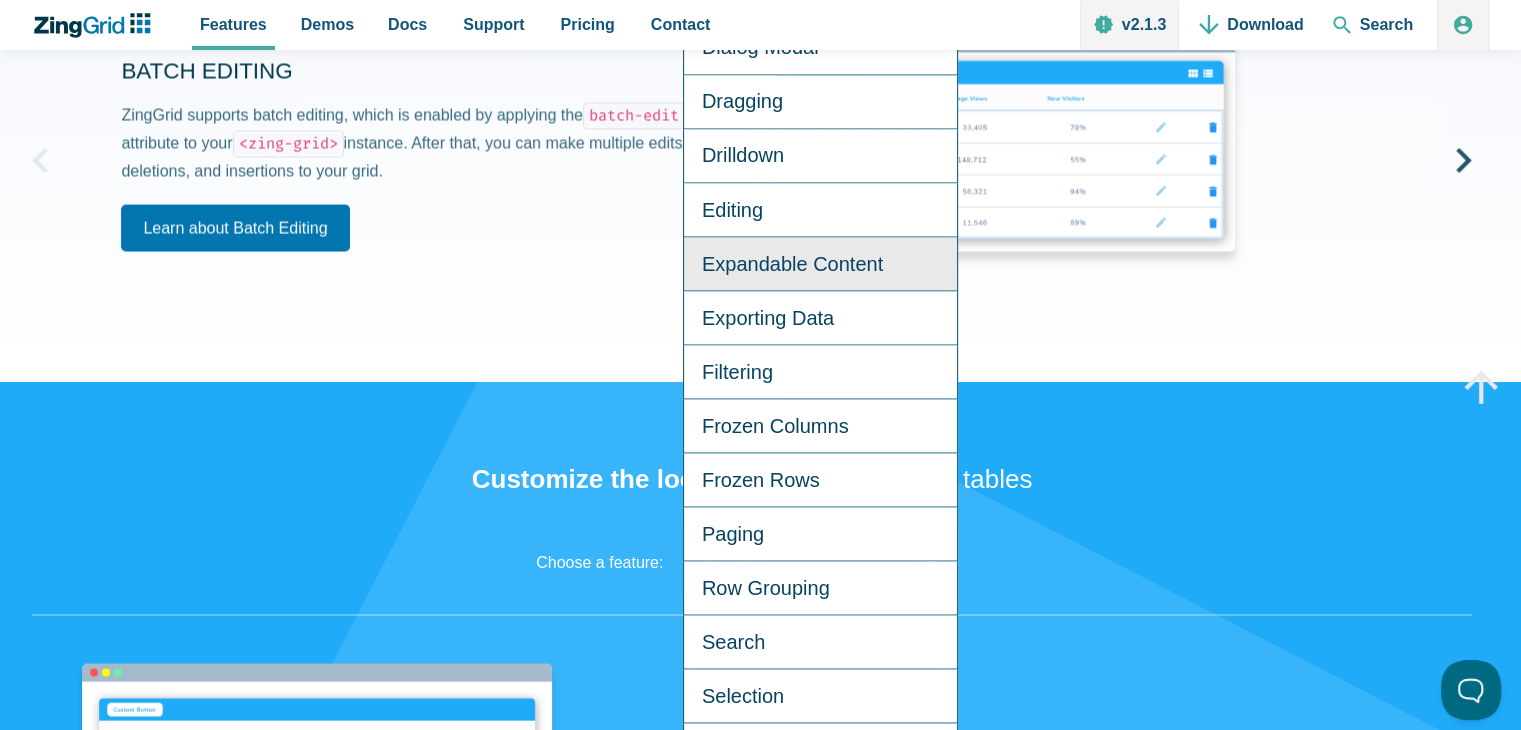 scroll, scrollTop: 3800, scrollLeft: 0, axis: vertical 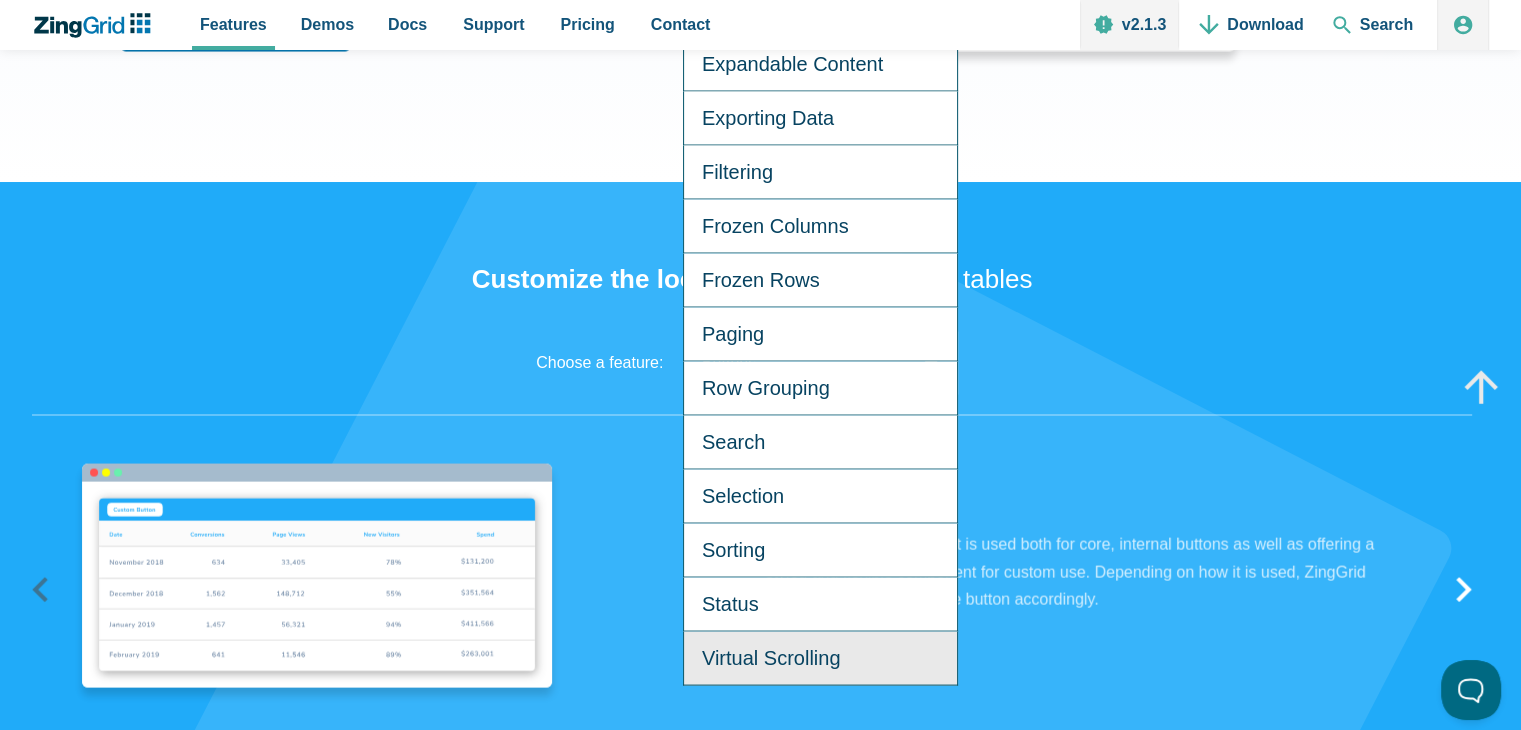 click on "Virtual Scrolling" at bounding box center (820, 658) 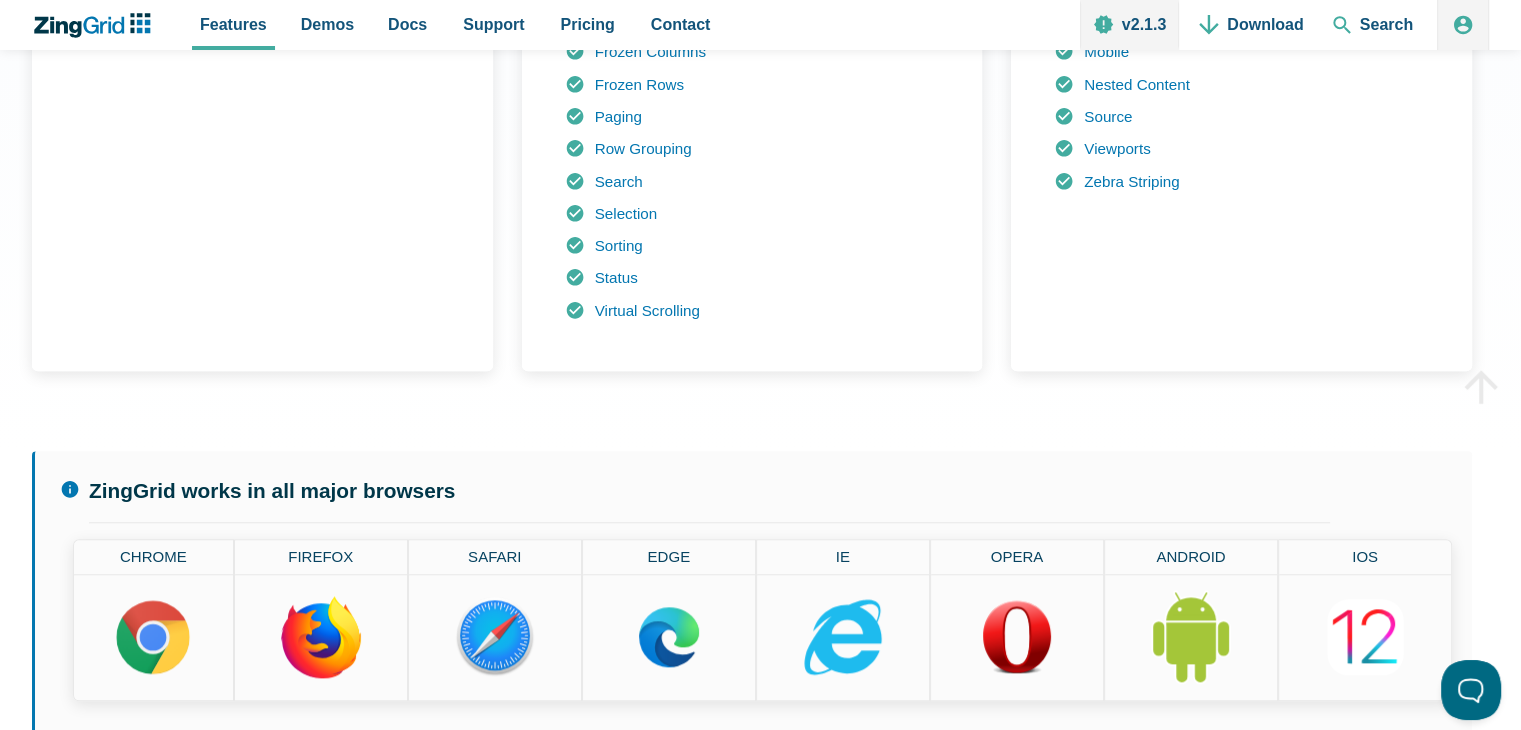 scroll, scrollTop: 1600, scrollLeft: 0, axis: vertical 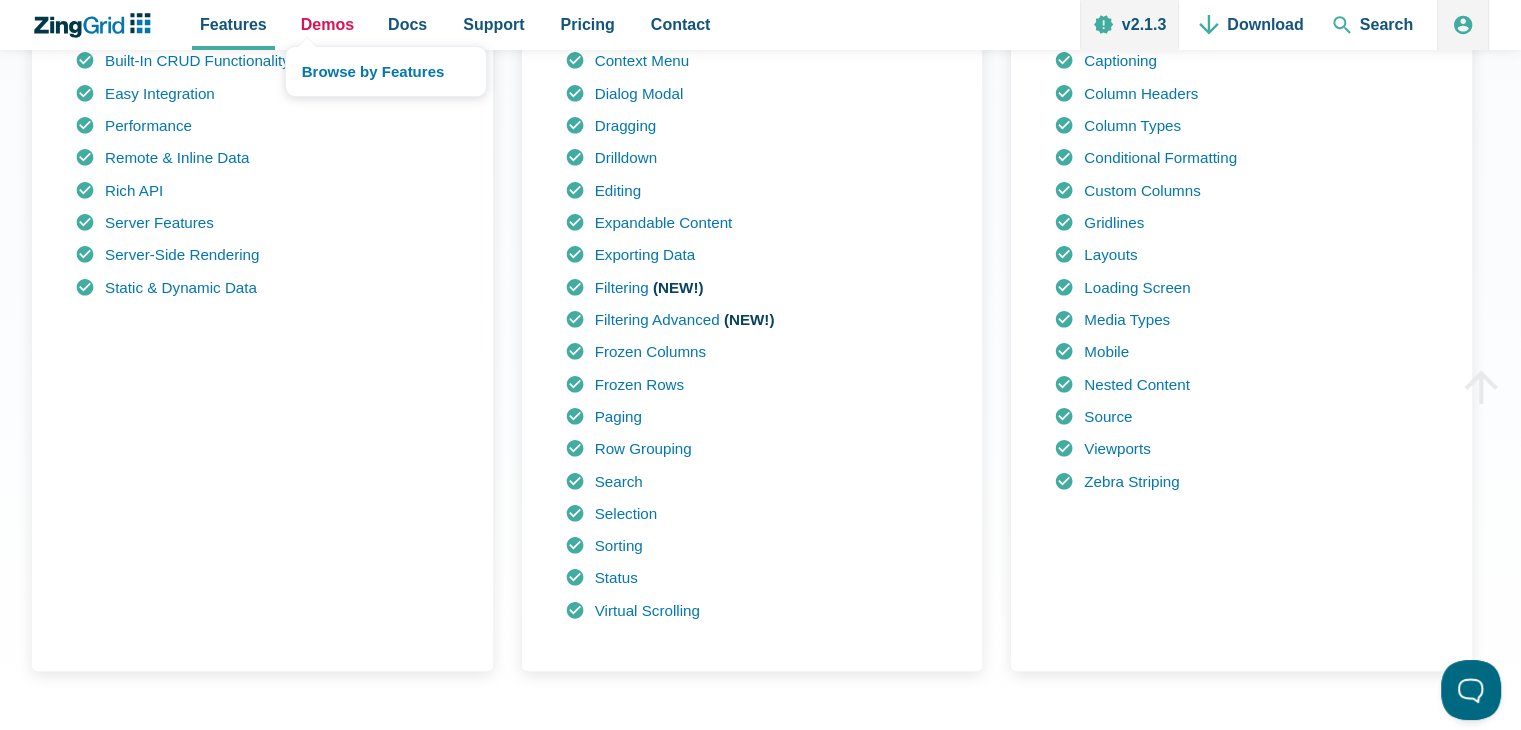 click on "Demos" at bounding box center (327, 24) 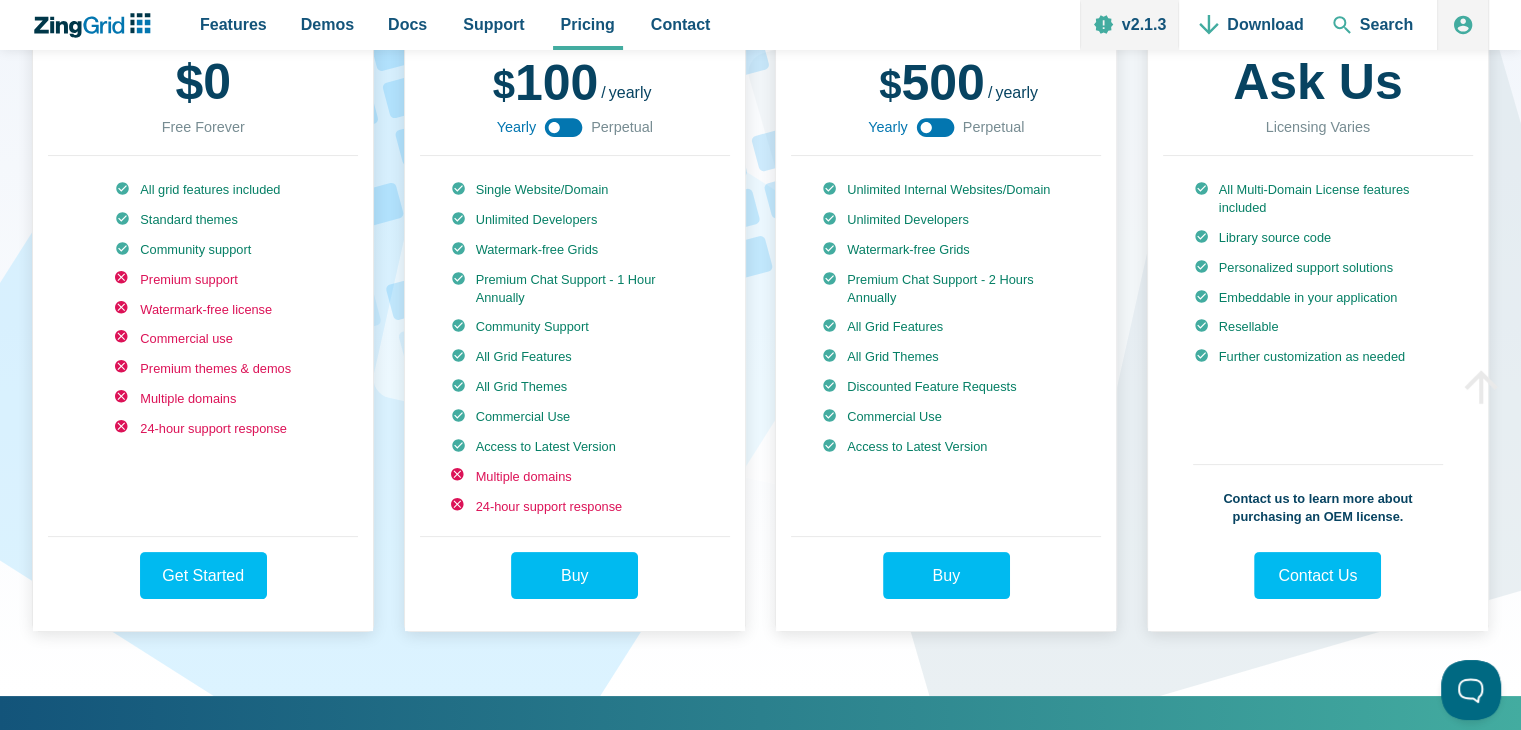 scroll, scrollTop: 0, scrollLeft: 0, axis: both 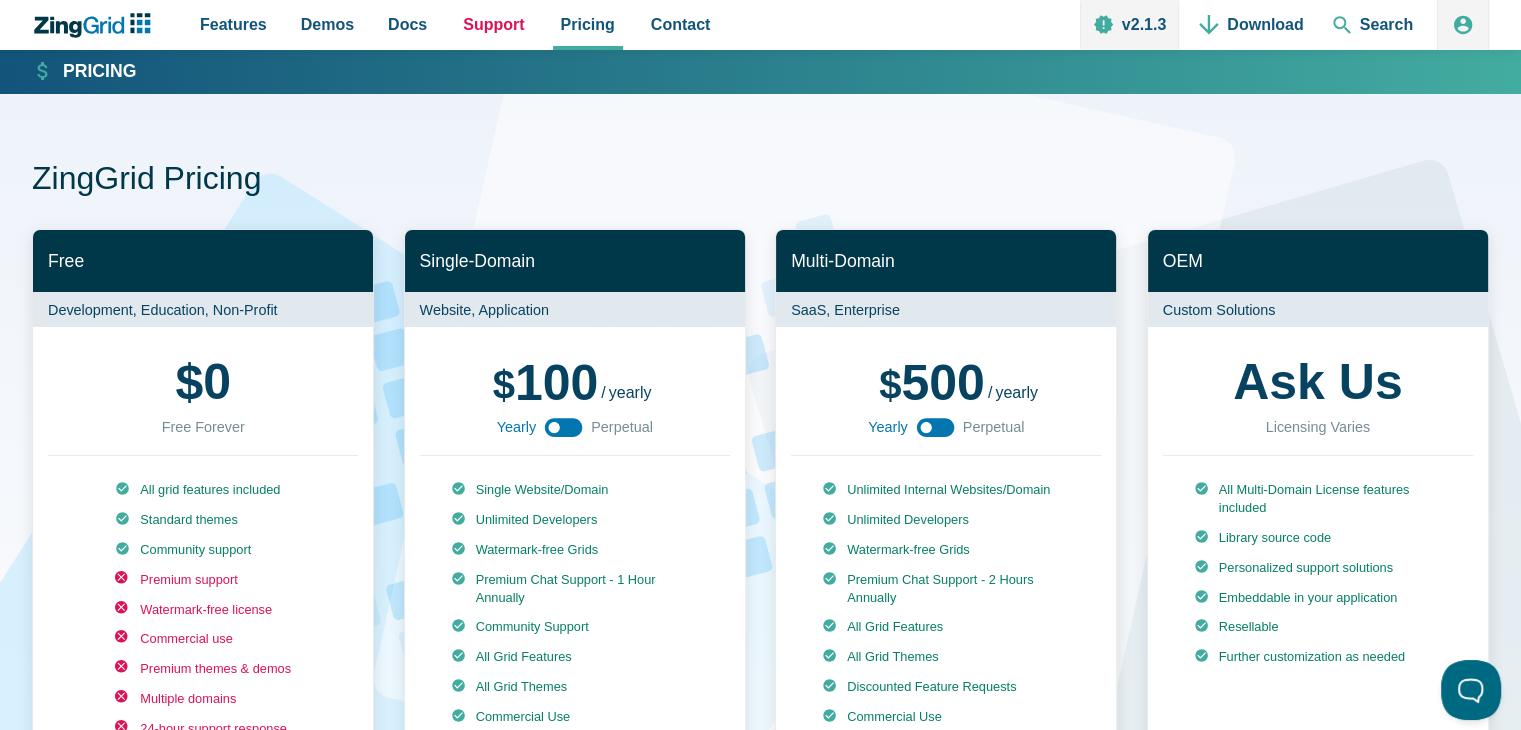 click on "Support" at bounding box center [493, 24] 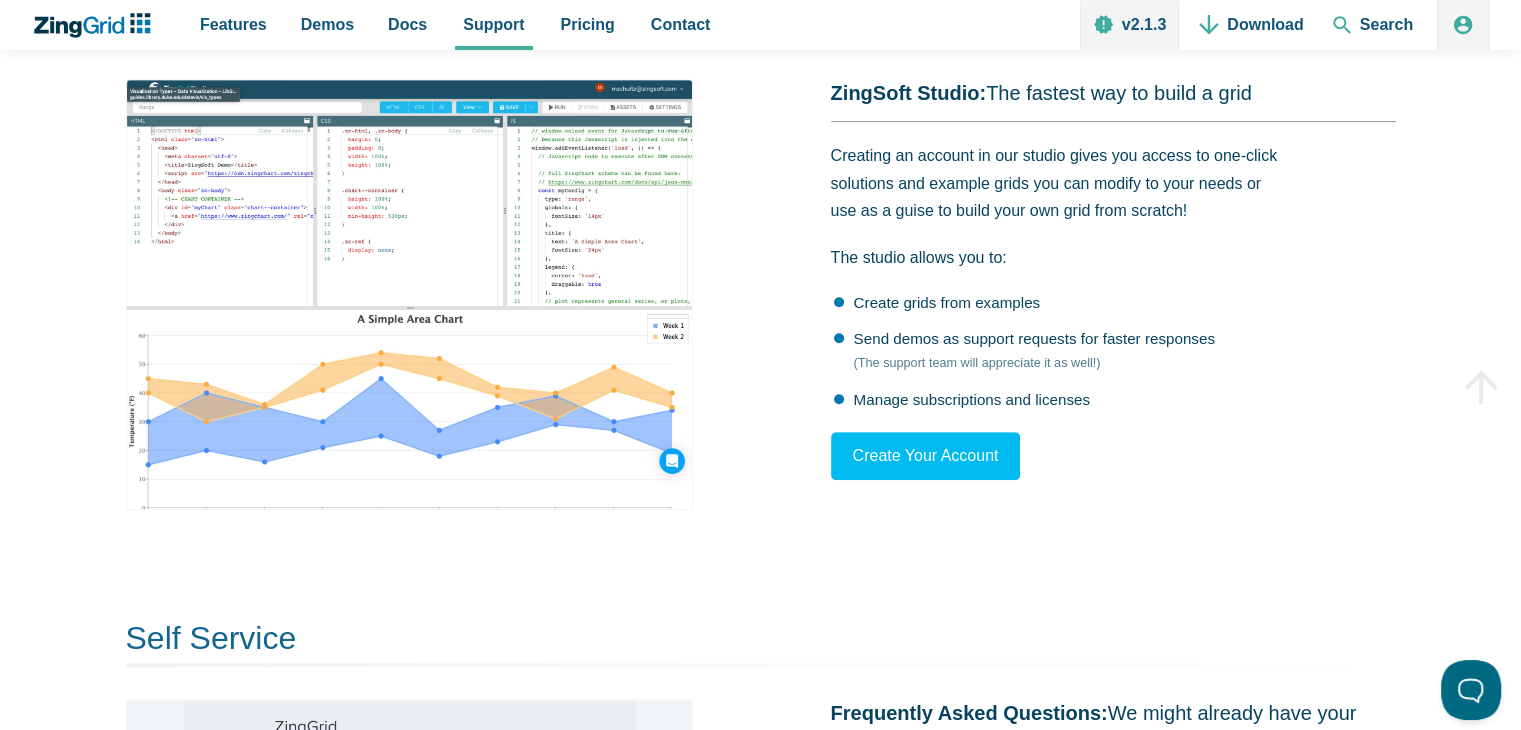 scroll, scrollTop: 600, scrollLeft: 0, axis: vertical 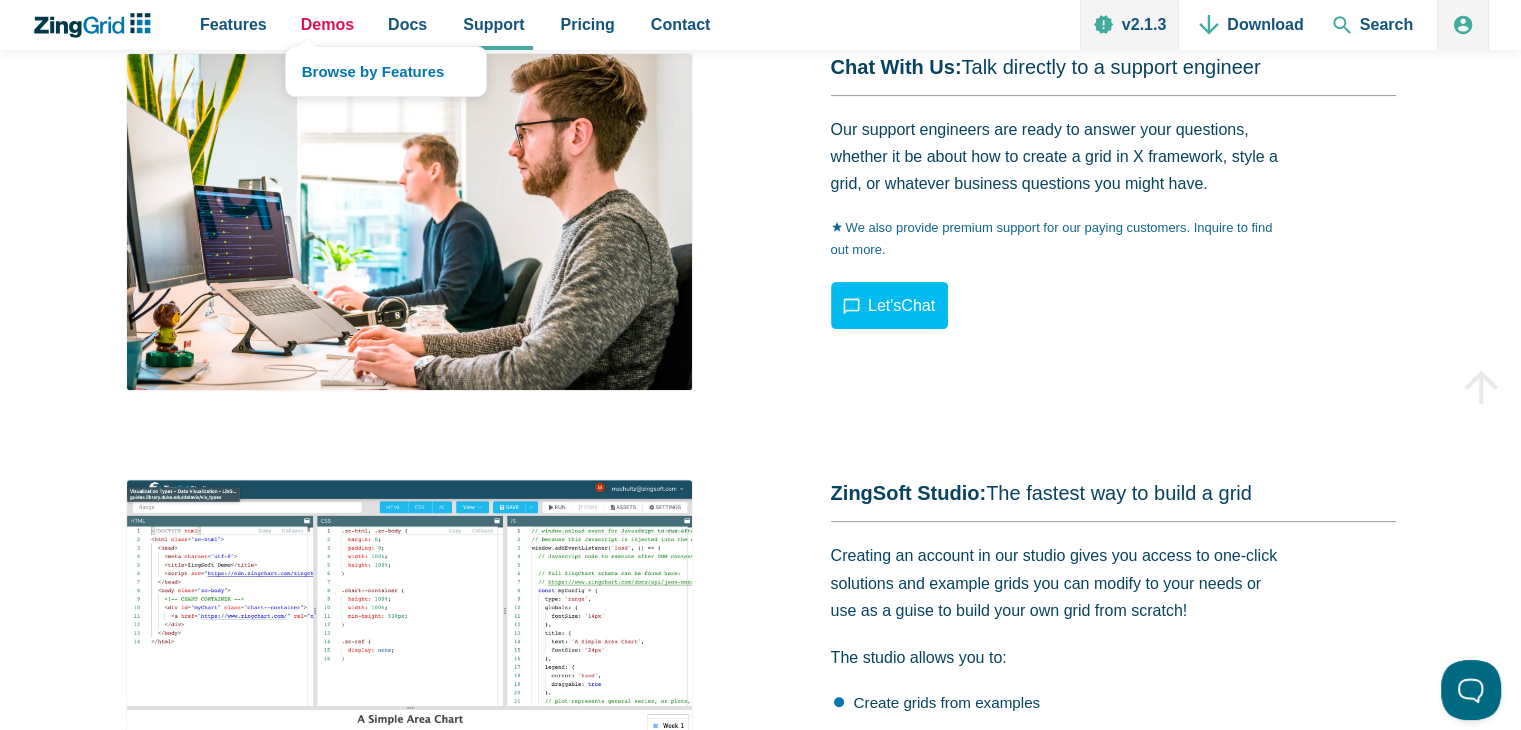 click on "Demos" at bounding box center (327, 24) 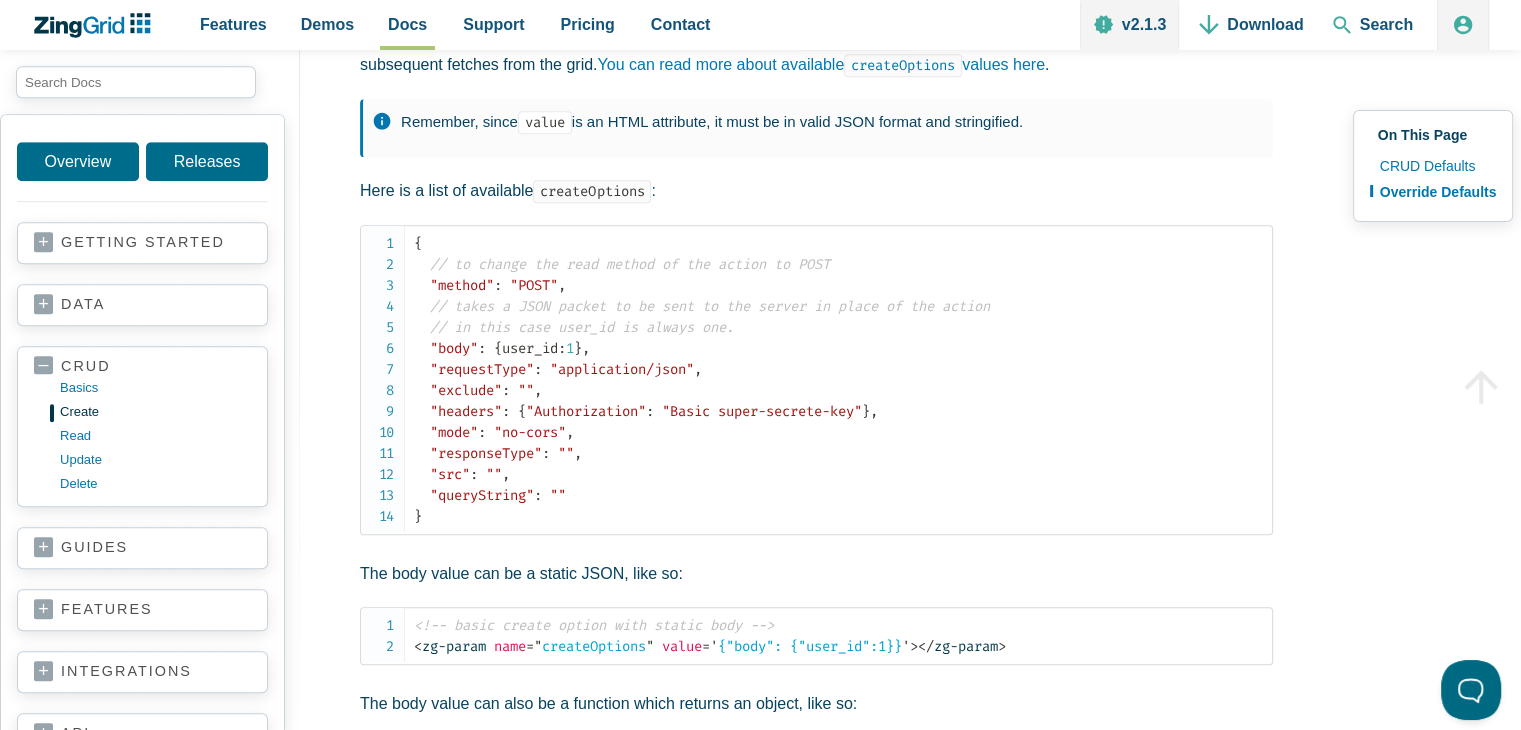 scroll, scrollTop: 900, scrollLeft: 0, axis: vertical 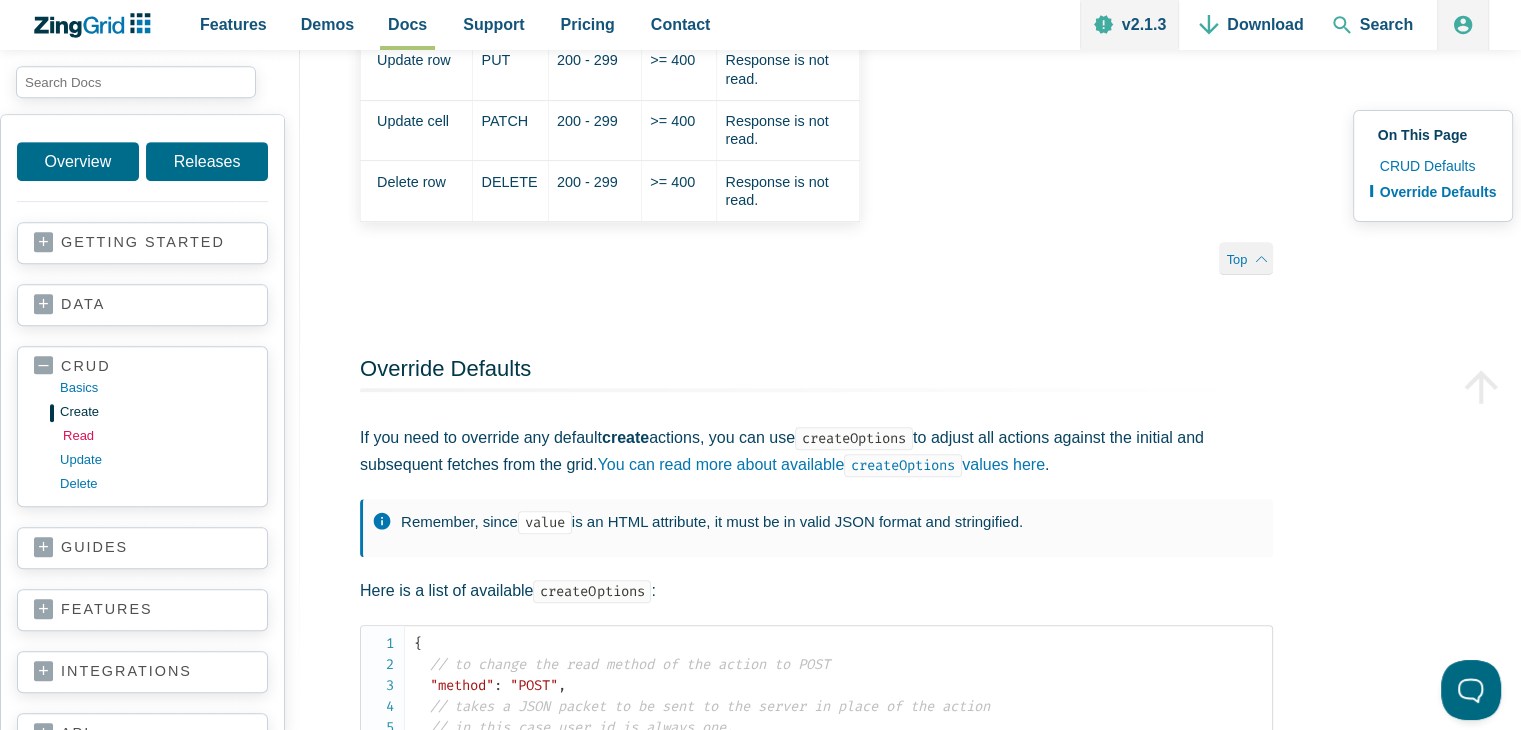 click on "read" at bounding box center (158, 436) 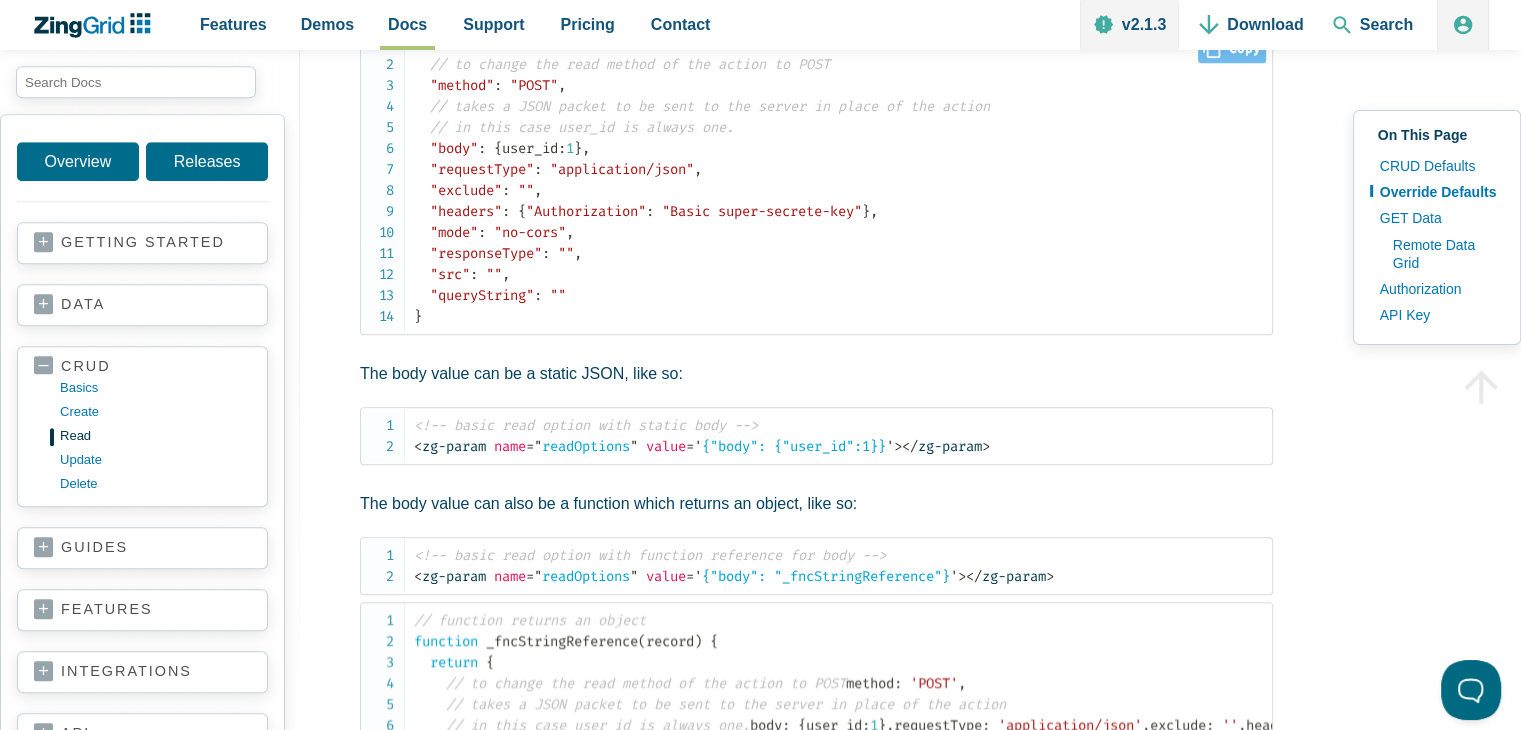 scroll, scrollTop: 1600, scrollLeft: 0, axis: vertical 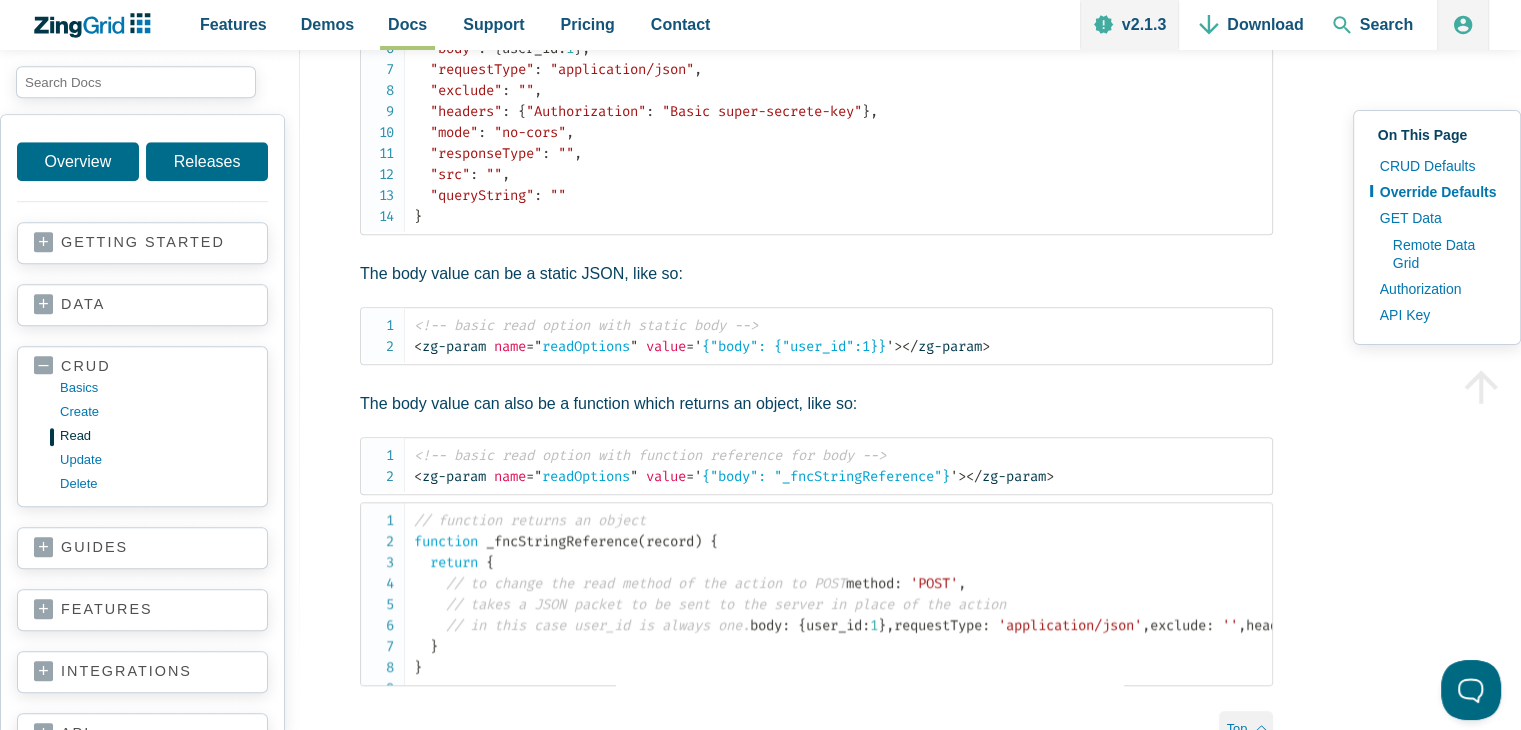 click on "getting started
your first grid data basics CRUD basics adding features remote data styling basics" at bounding box center [142, 243] 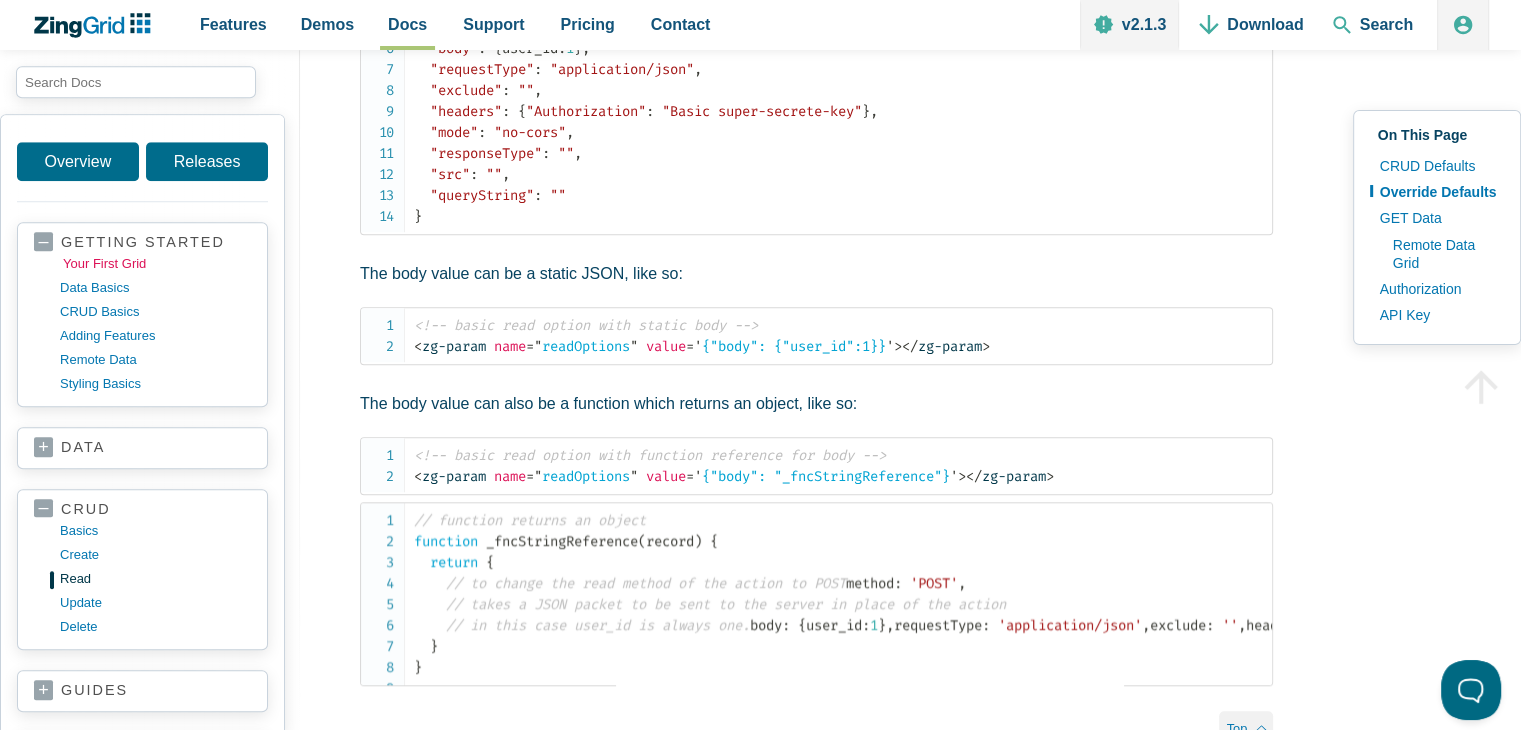 click on "your first grid" at bounding box center (158, 264) 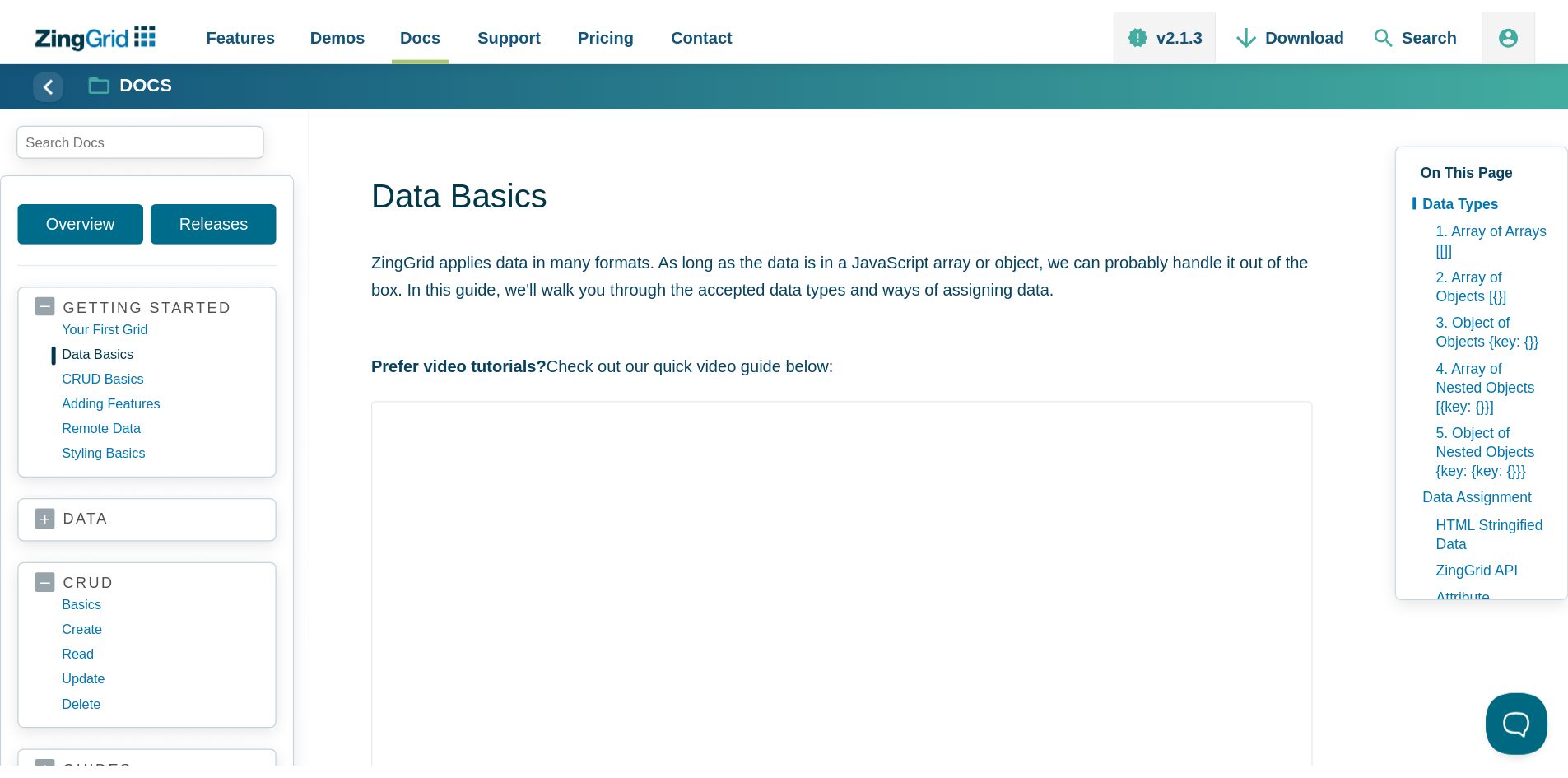 scroll, scrollTop: 0, scrollLeft: 0, axis: both 